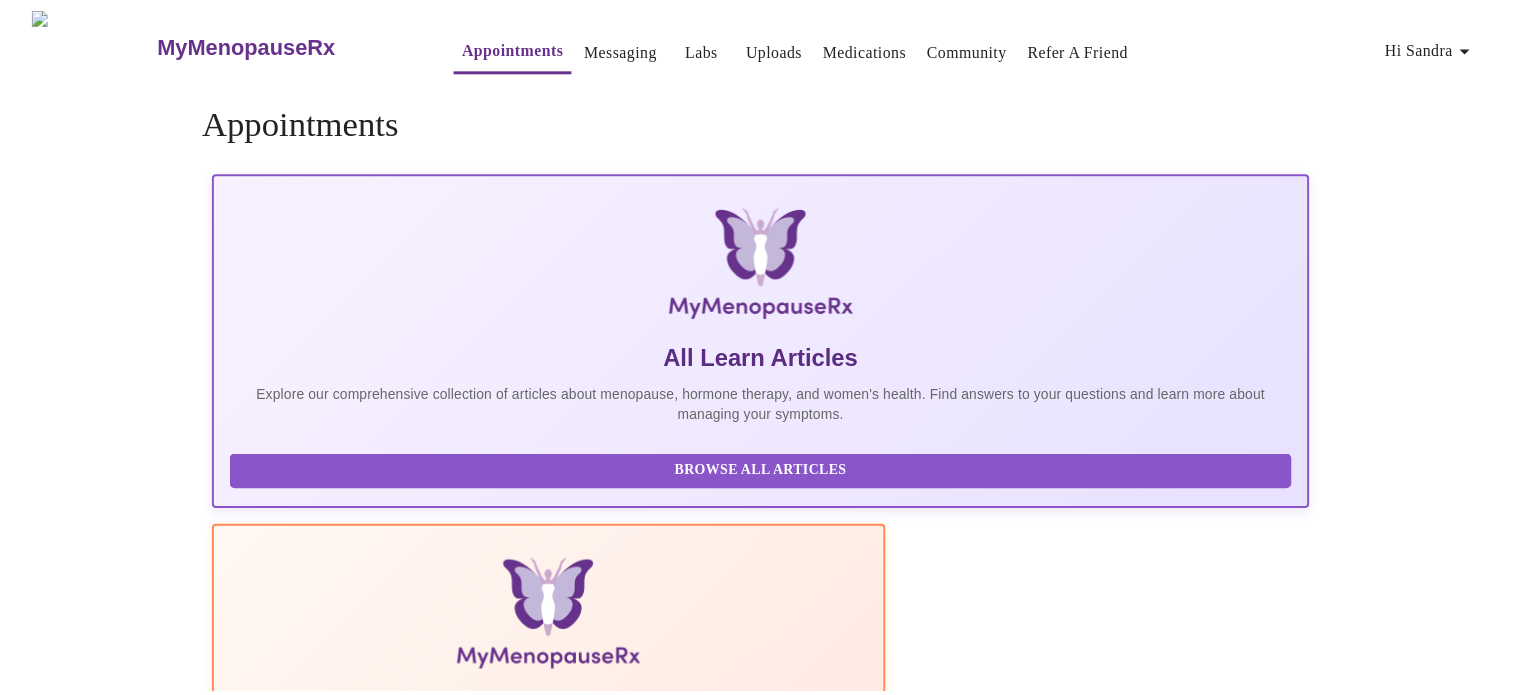 scroll, scrollTop: 0, scrollLeft: 0, axis: both 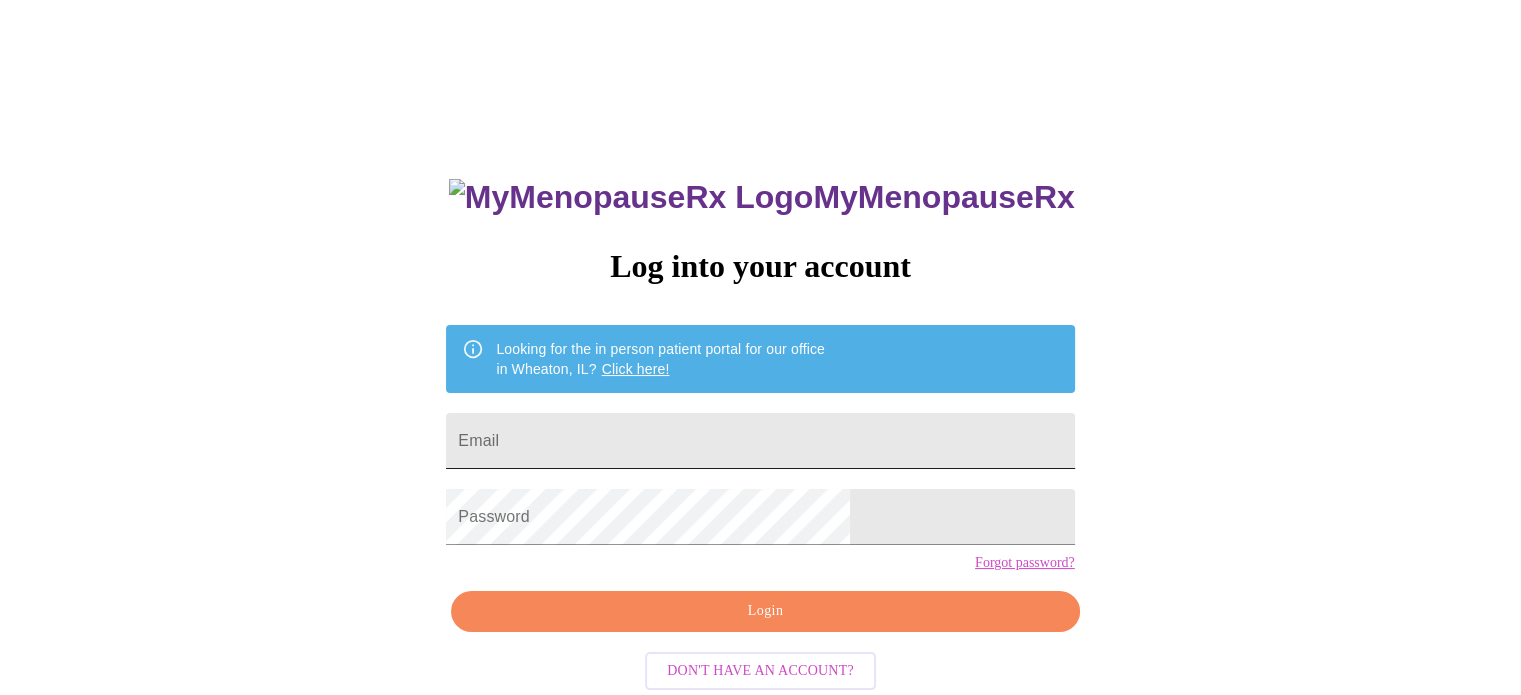 click on "Email" at bounding box center (760, 441) 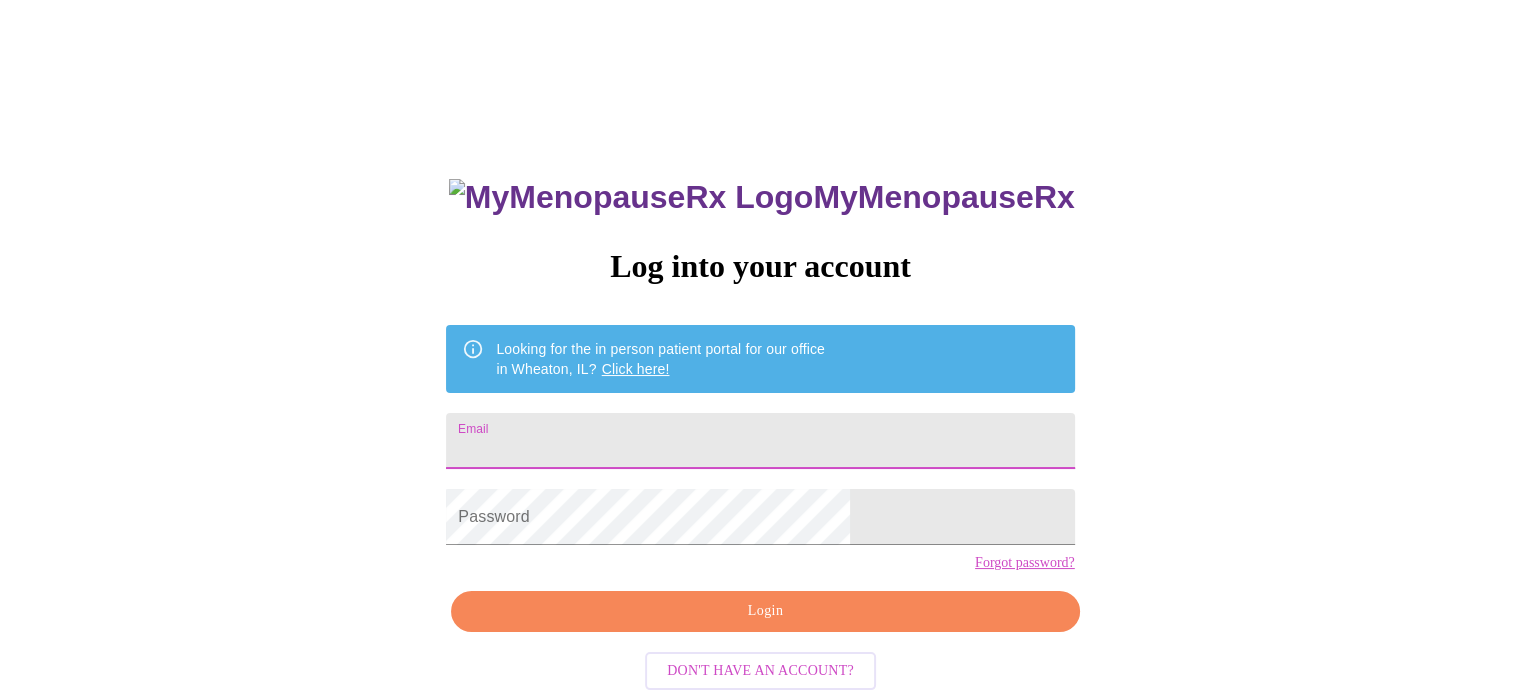 type on "[EMAIL]" 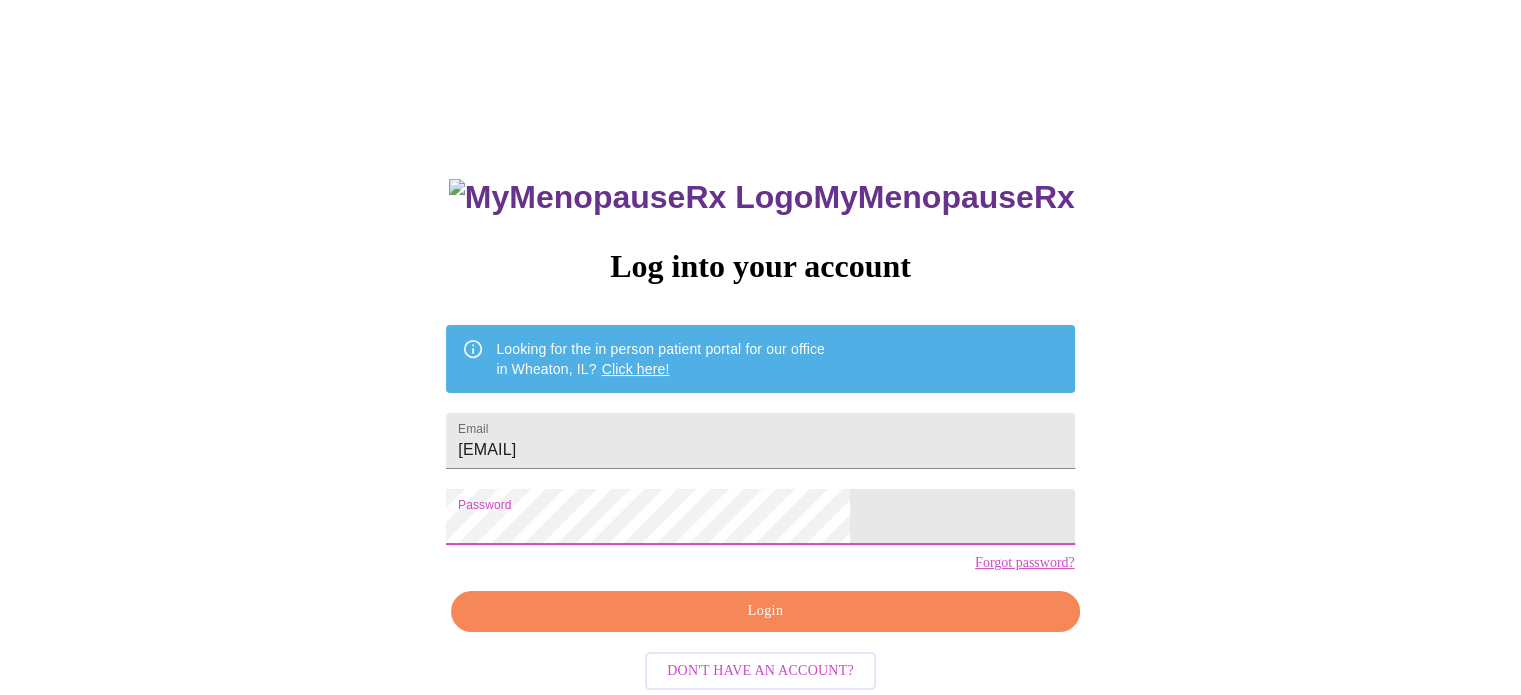click on "Login" at bounding box center [765, 611] 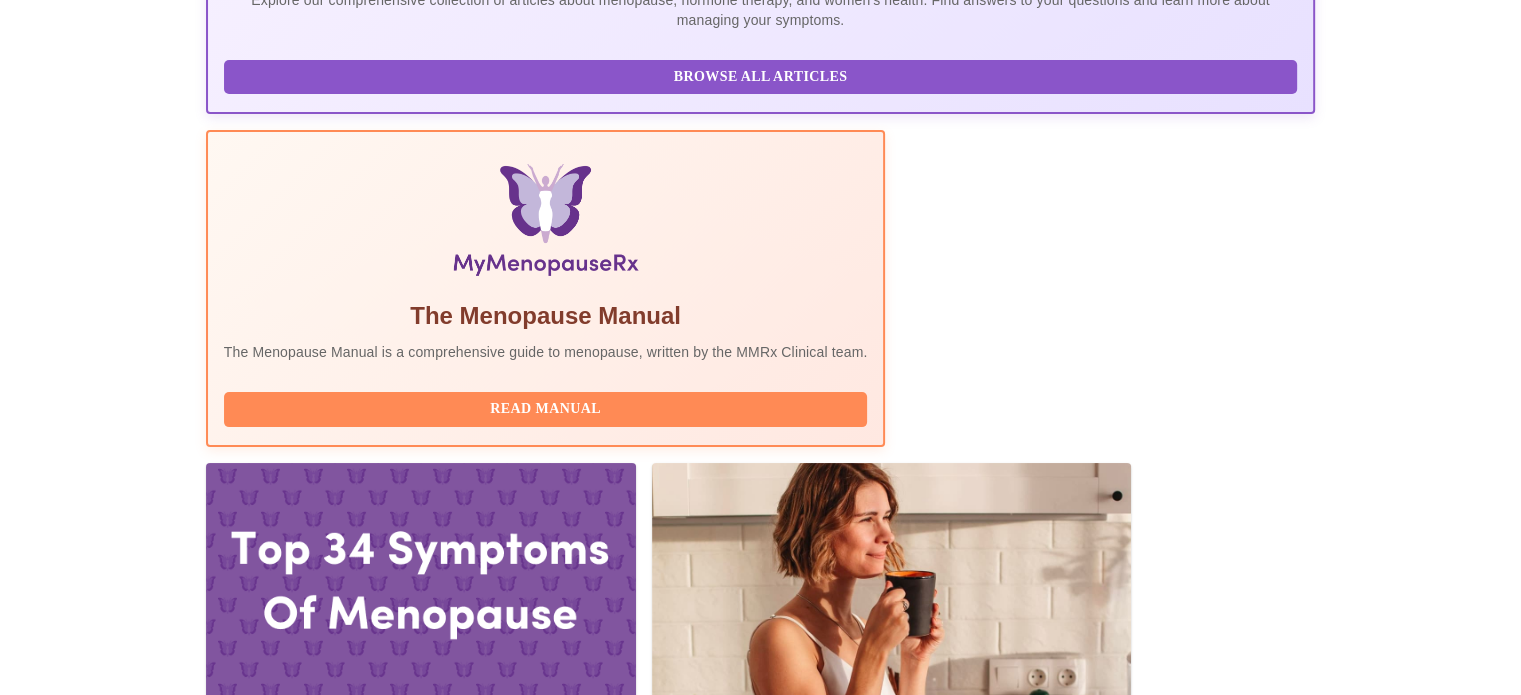 scroll, scrollTop: 600, scrollLeft: 0, axis: vertical 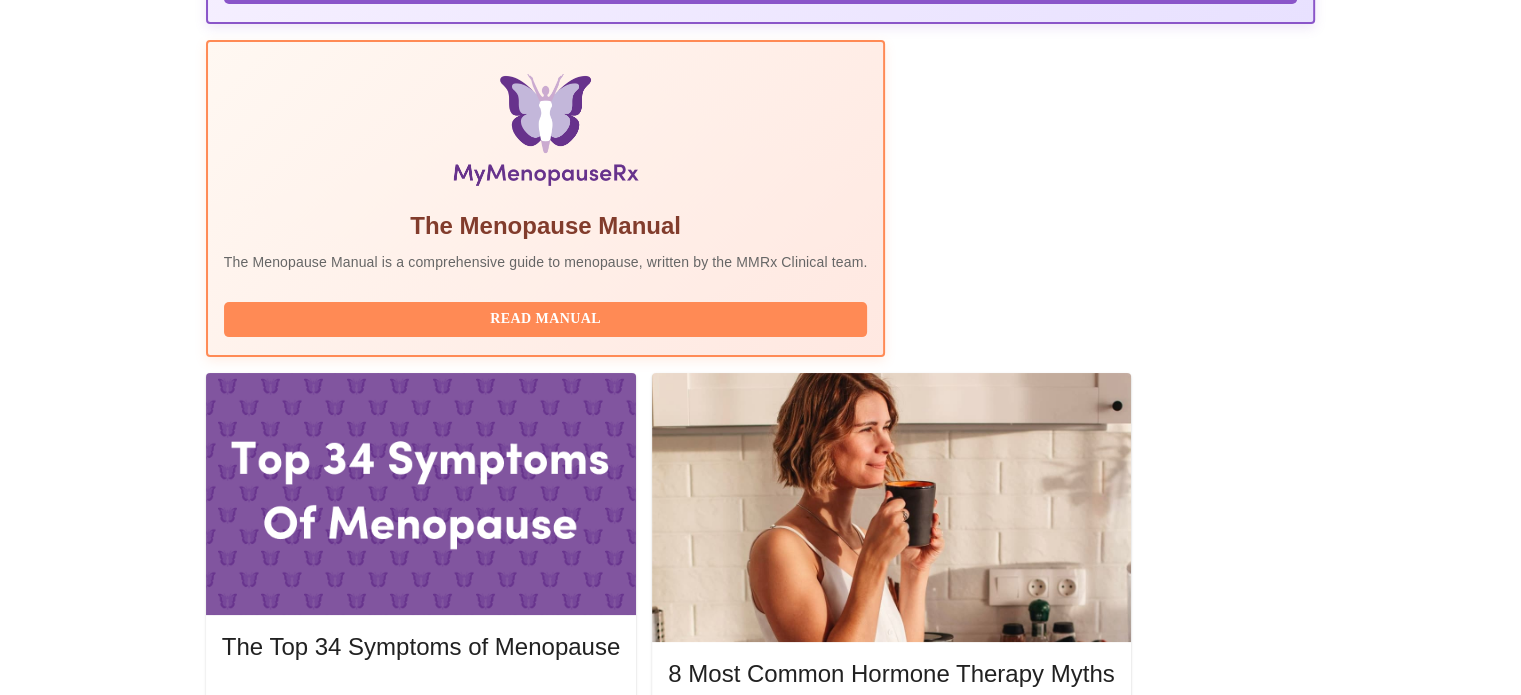 click on "Reschedule" at bounding box center (761, 1951) 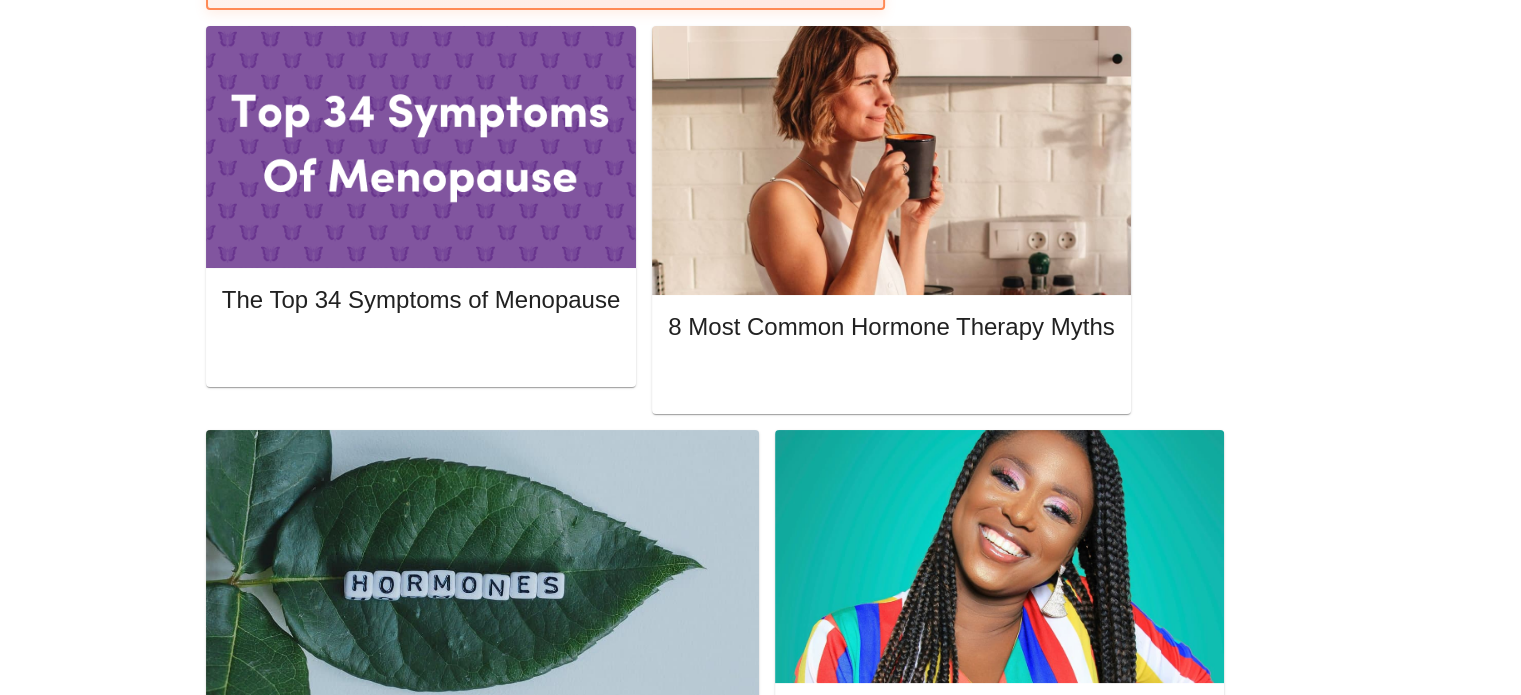 scroll, scrollTop: 1000, scrollLeft: 0, axis: vertical 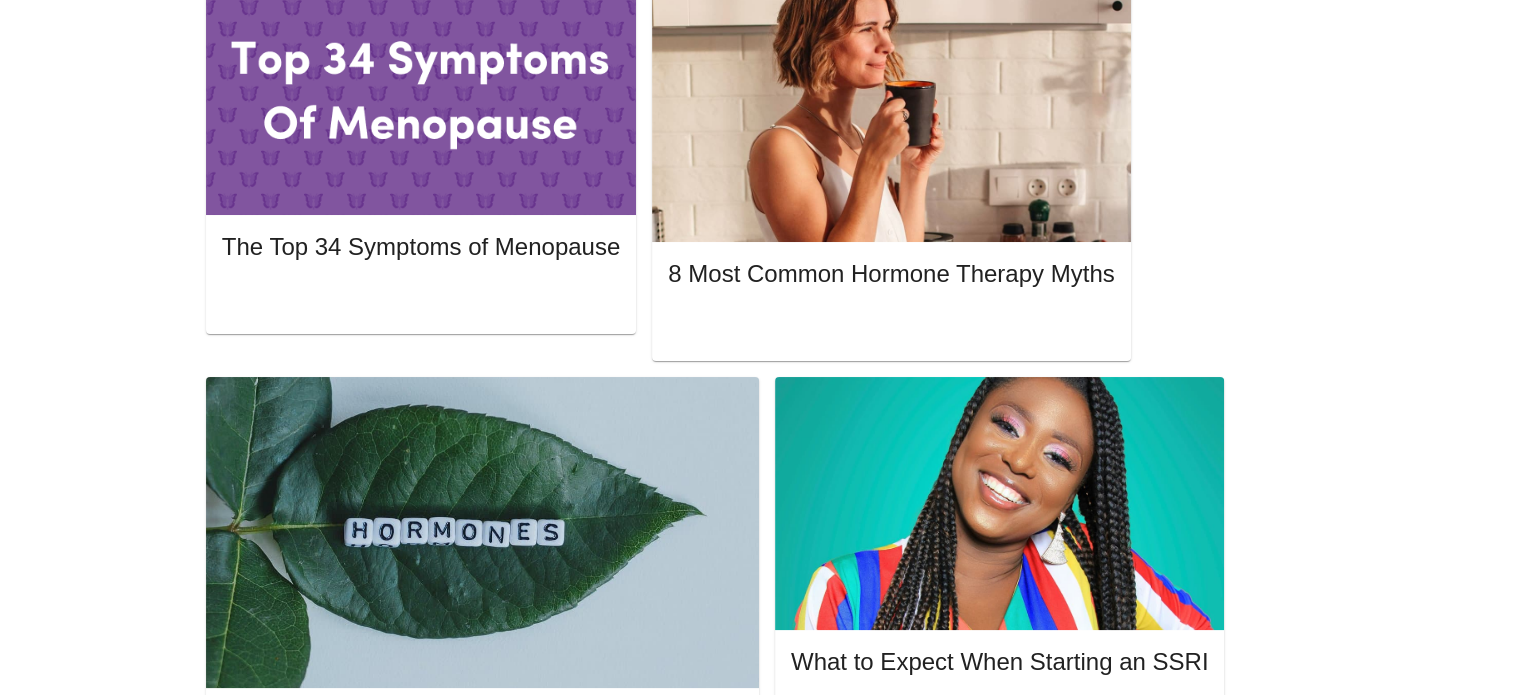 click 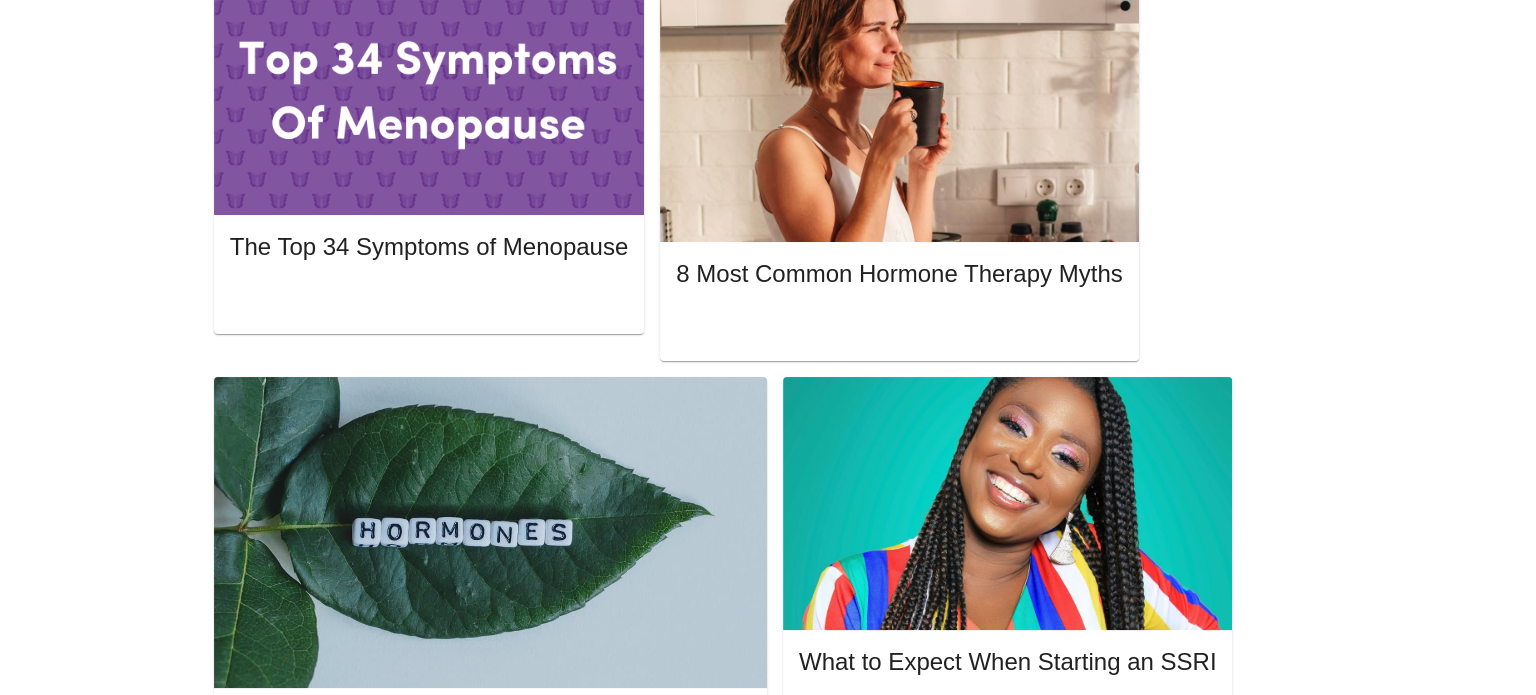 scroll, scrollTop: 0, scrollLeft: 0, axis: both 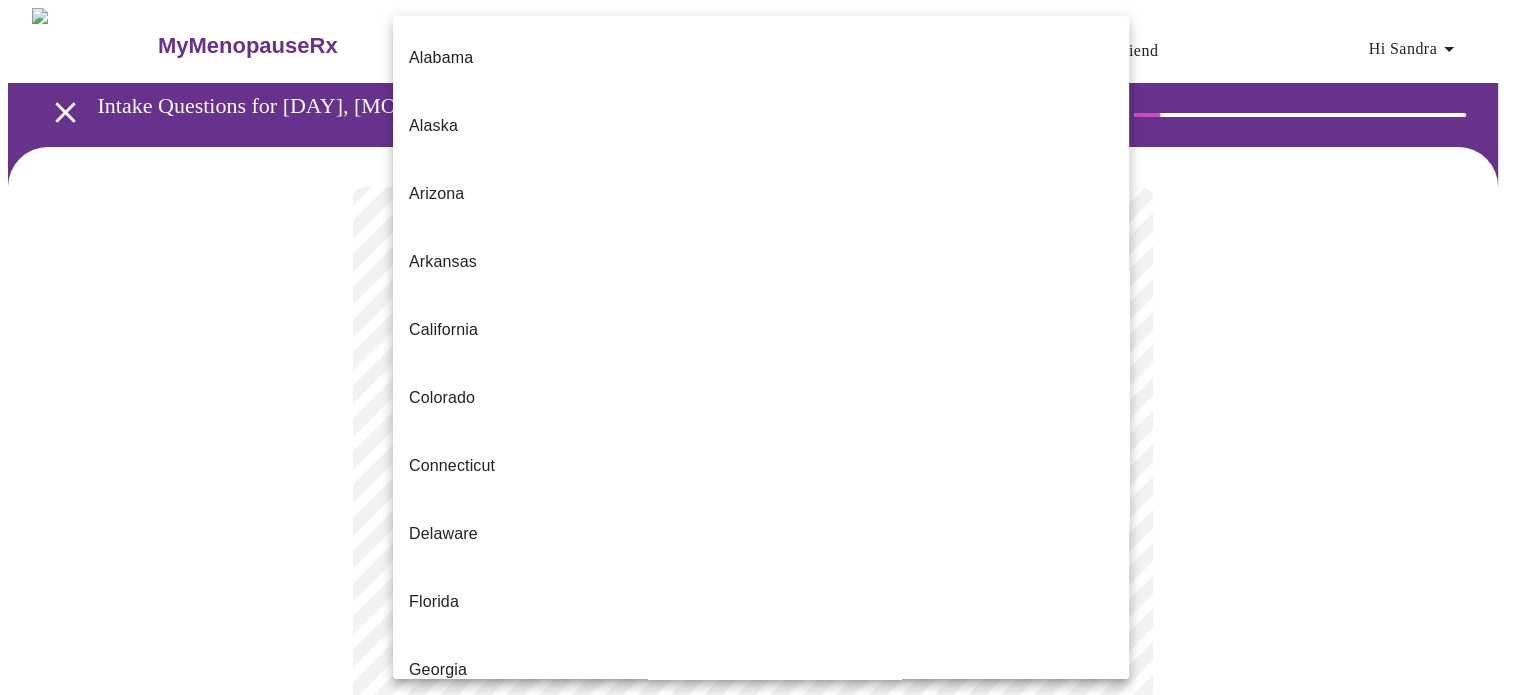 click on "MyMenopauseRx Appointments Messaging Labs 1 Uploads Medications Community Refer a Friend Hi [FIRST]   Intake Questions for [DAY], [MONTH] [DAY_NUM] [YEAR] @ [TIME]-[TIME] [TIMEZONE] 1  /  13 Settings Billing Invoices Log out [STATE]
[STATE]
[STATE]
[STATE]
[STATE]
[STATE]
[STATE]
[STATE]
[STATE]
[STATE]
[STATE]
[STATE]
[STATE]
[STATE]
[STATE]
[STATE]
[STATE]
[STATE]
[STATE]
[STATE]
[STATE]
[STATE]
[STATE]
[STATE]
[STATE]
[STATE]
[STATE]
[STATE]
[STATE]
[STATE]
[STATE]
[STATE]
[STATE]
[STATE]
[STATE]
[STATE]
[STATE]
[STATE]
[STATE]
[STATE]
[STATE]
[STATE]
[STATE]
[STATE]
[STATE]
[STATE]
[STATE]" at bounding box center (760, 920) 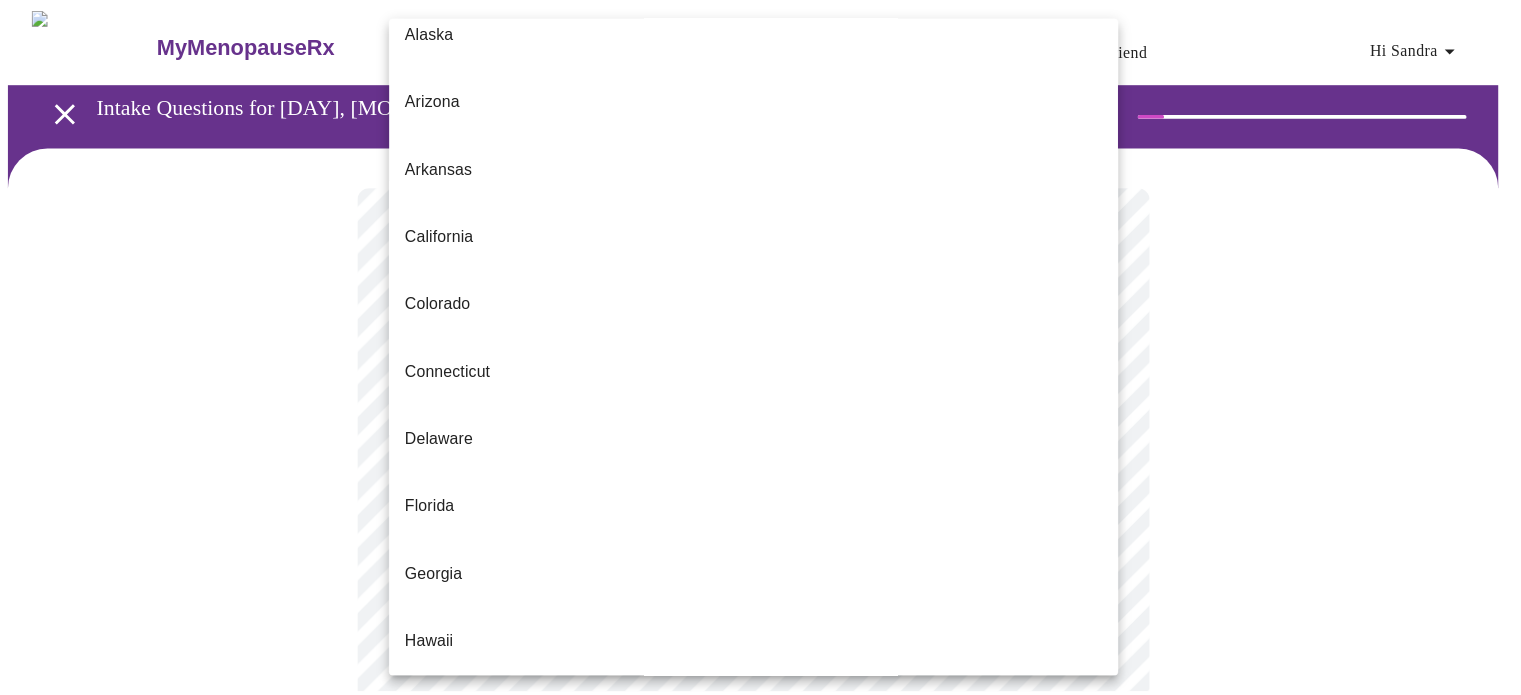 scroll, scrollTop: 200, scrollLeft: 0, axis: vertical 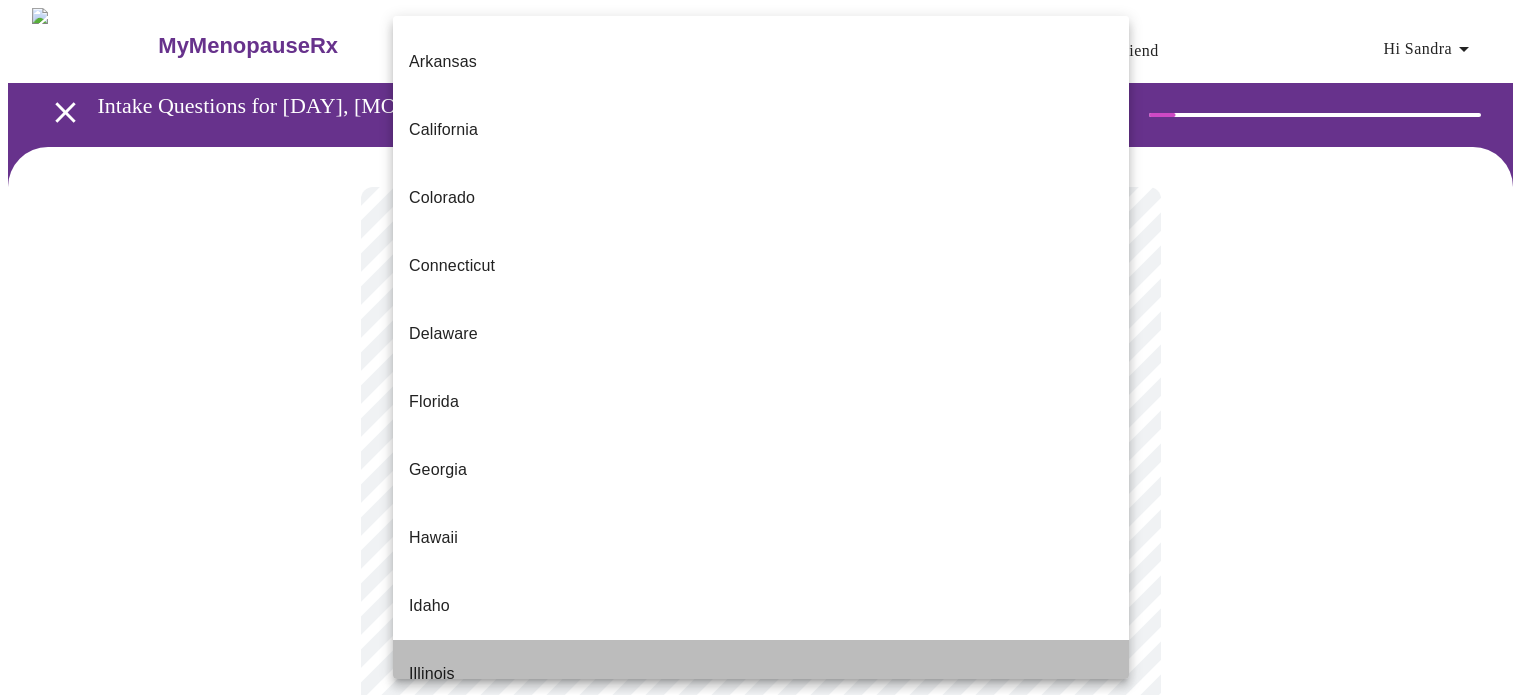 click on "Illinois" at bounding box center (761, 674) 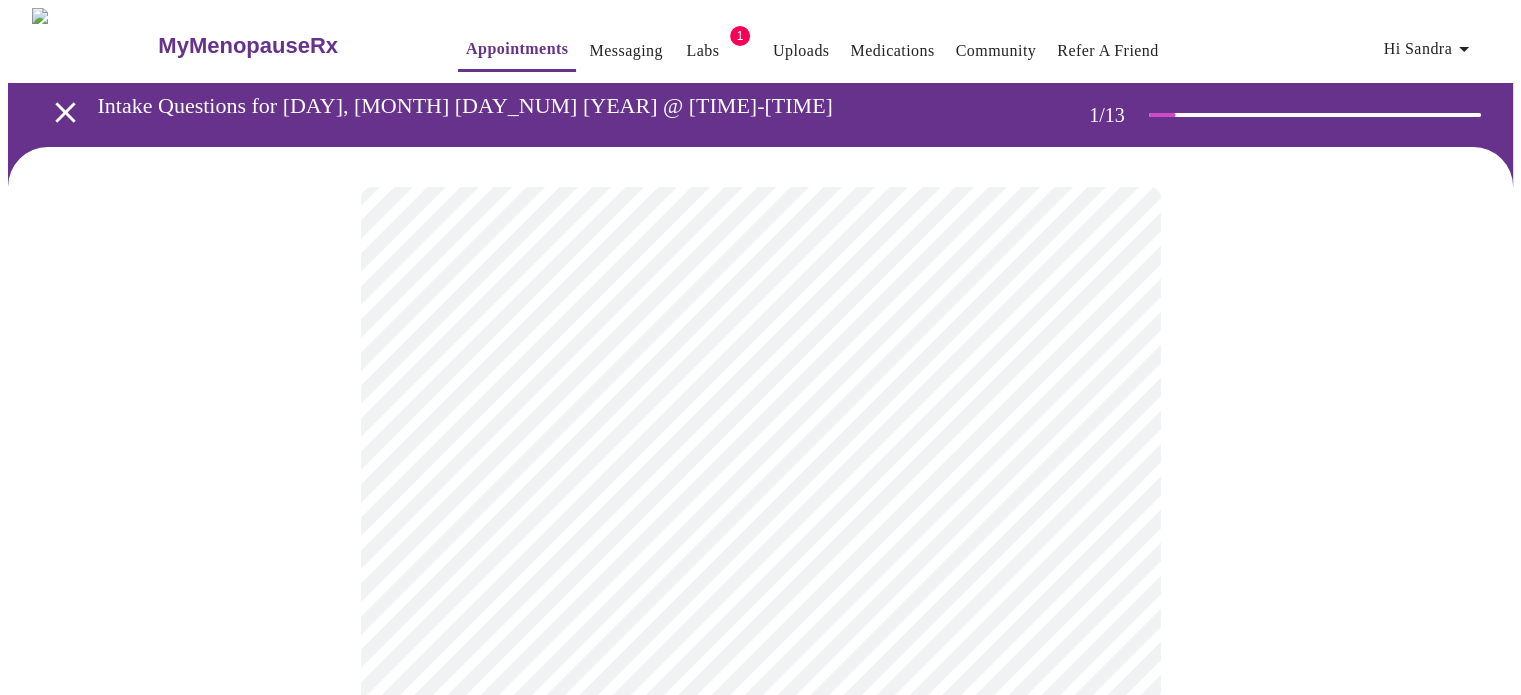 click on "MyMenopauseRx Appointments Messaging Labs 1 Uploads Medications Community Refer a Friend Hi [FIRST]   Intake Questions for [DAY], [MONTH] [DAY_NUM] [YEAR] @ [TIME]-[TIME] [TIMEZONE] 1  /  13 Settings Billing Invoices Log out" at bounding box center (760, 914) 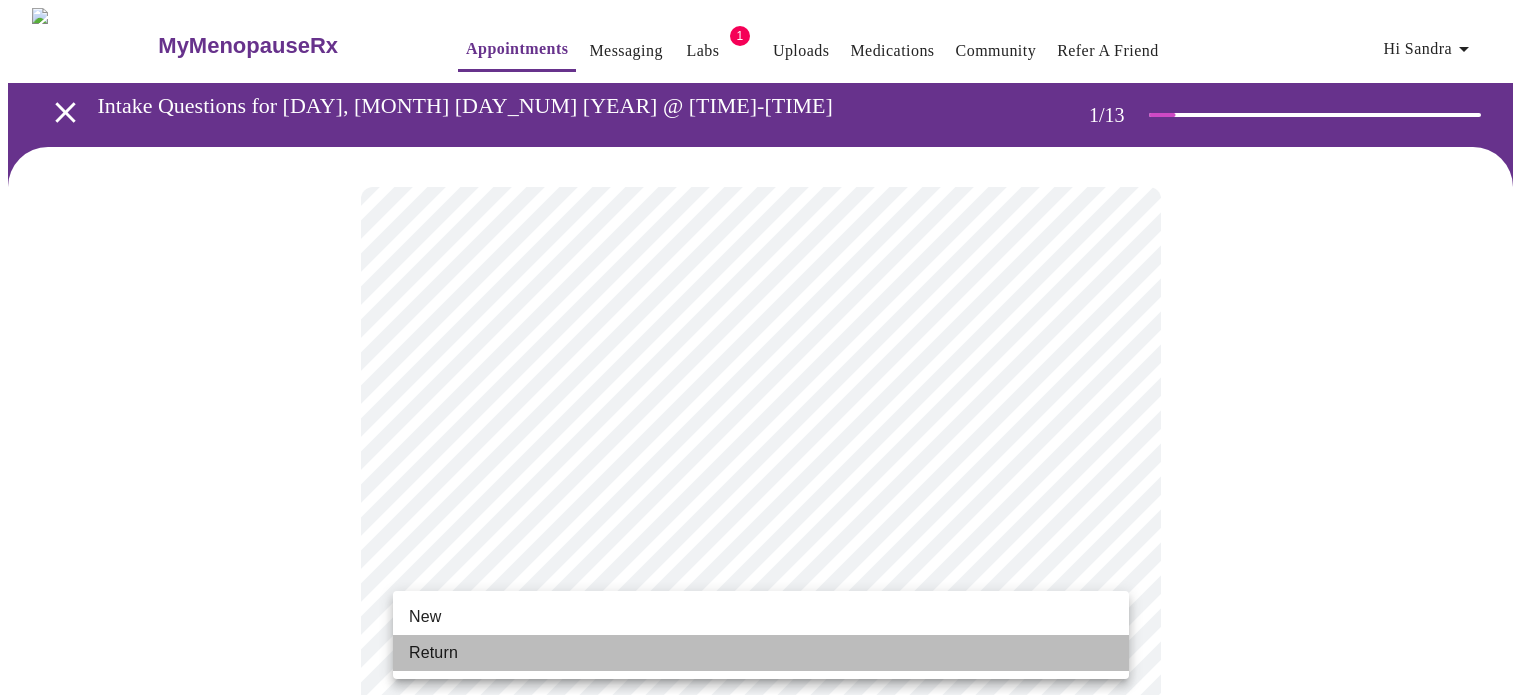 click on "Return" at bounding box center [761, 653] 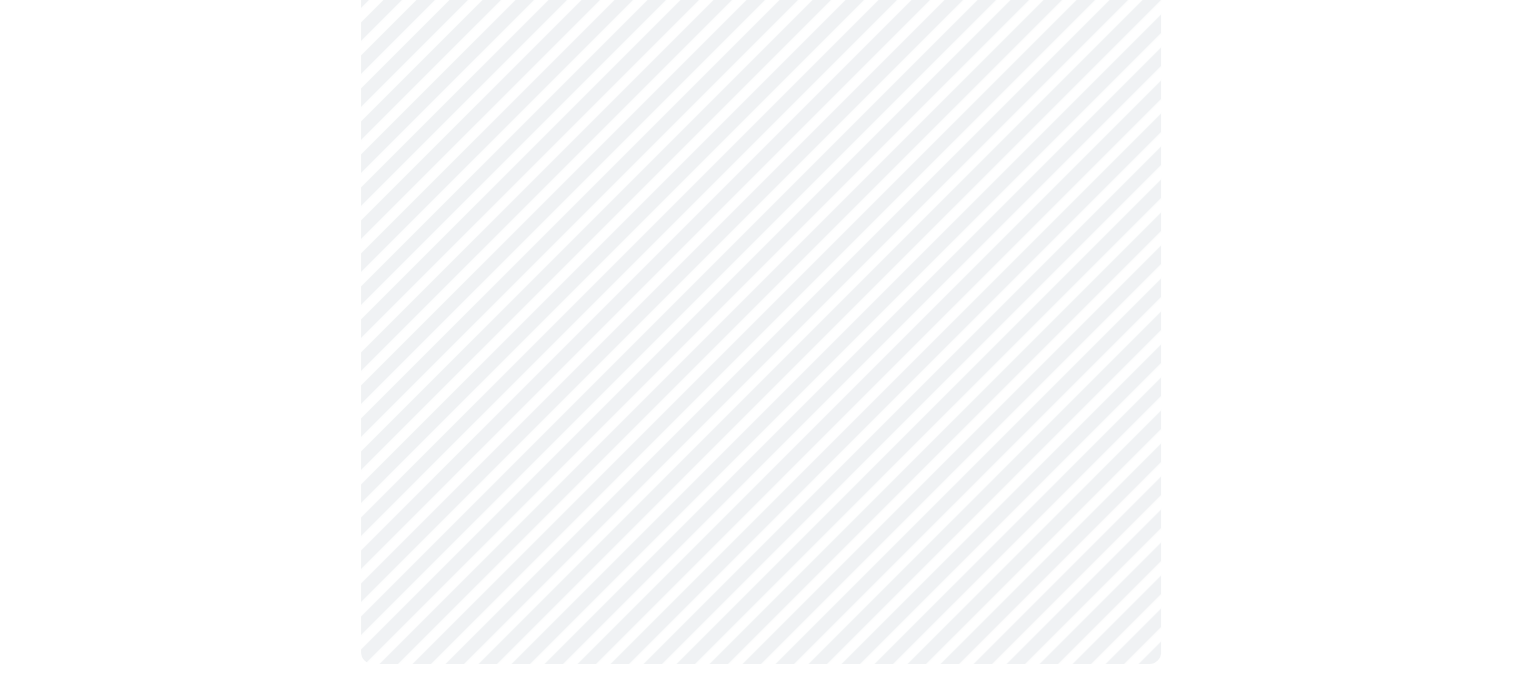 scroll, scrollTop: 0, scrollLeft: 0, axis: both 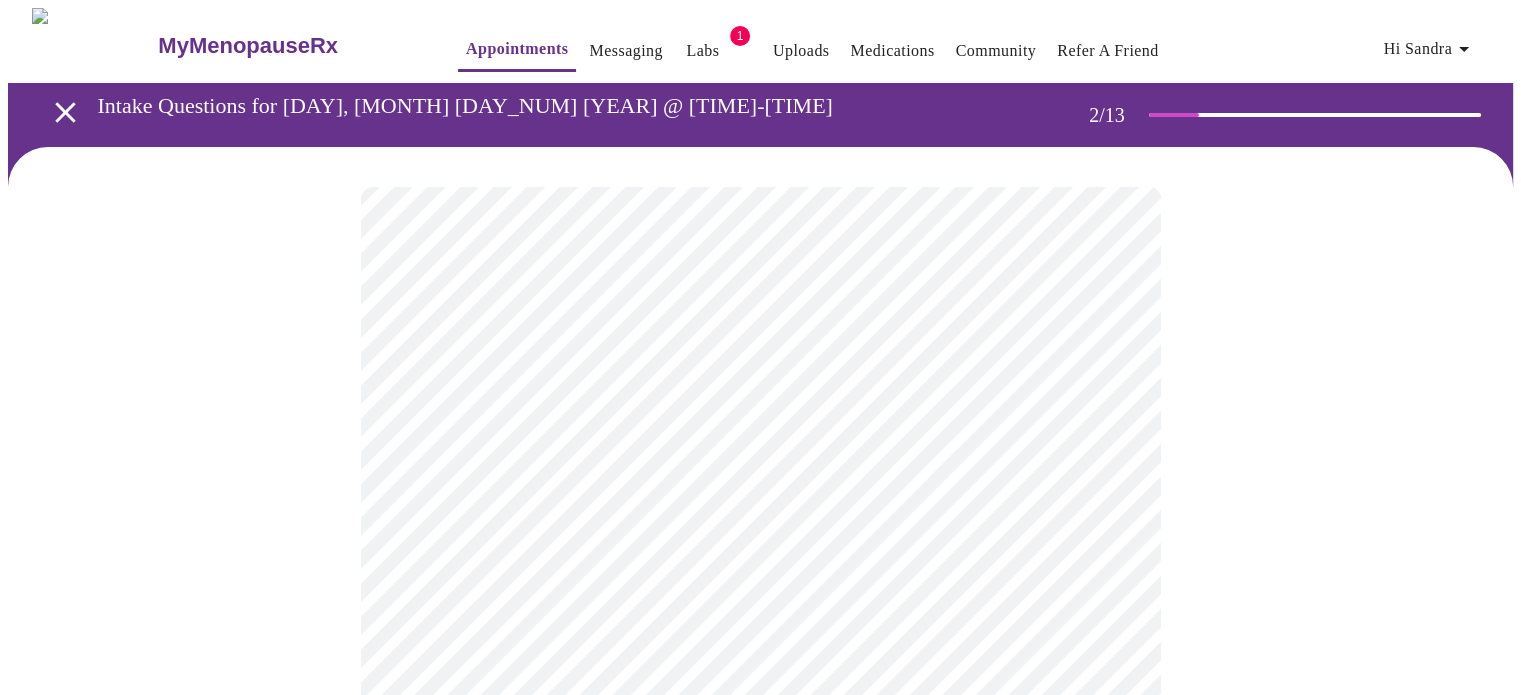 click on "MyMenopauseRx Appointments Messaging Labs 1 Uploads Medications Community Refer a Friend Hi [FIRST]   Intake Questions for [DAY], [MONTH] [DAY_NUM] [YEAR] @ [TIME]-[TIME] [TIMEZONE] 2  /  13 Settings Billing Invoices Log out" at bounding box center (760, 608) 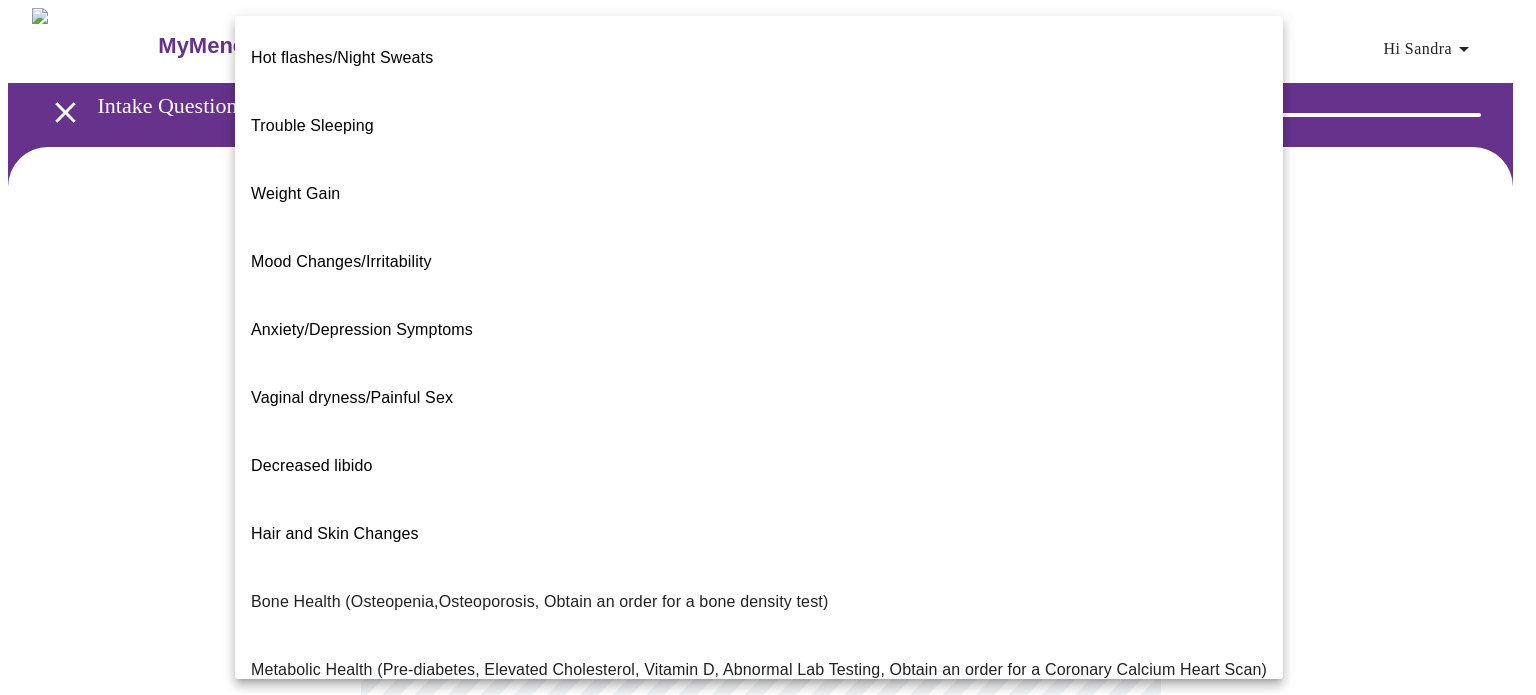 click on "Period Problems" at bounding box center (759, 738) 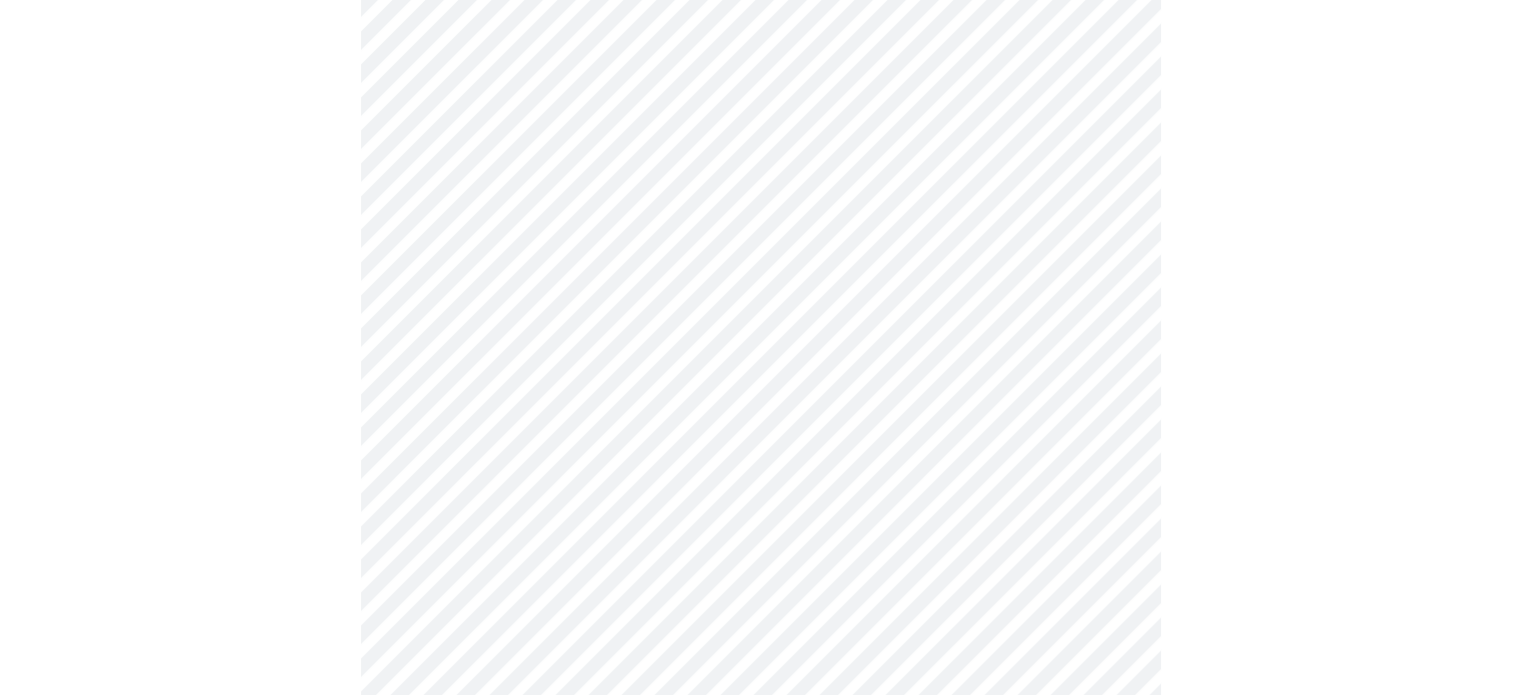scroll, scrollTop: 300, scrollLeft: 0, axis: vertical 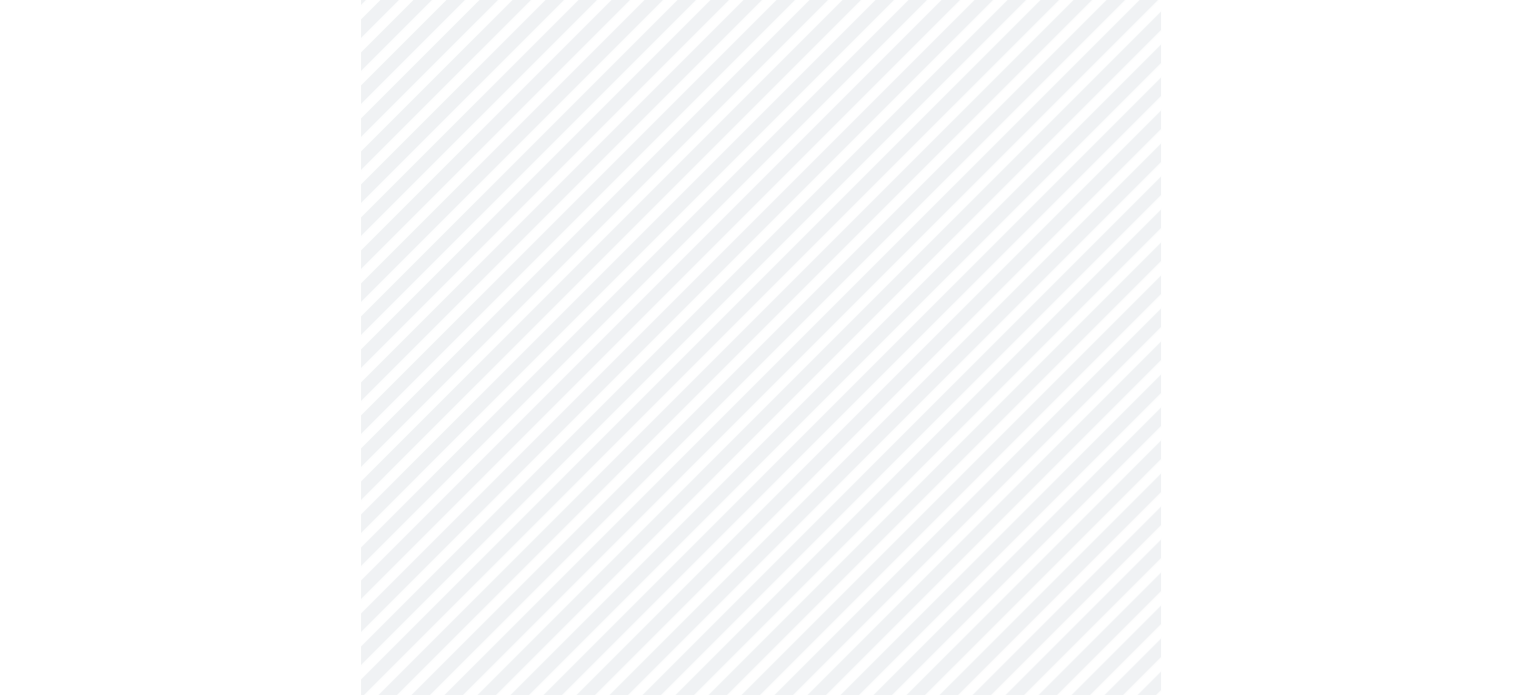 click on "MyMenopauseRx Appointments Messaging Labs 1 Uploads Medications Community Refer a Friend Hi [FIRST]   Intake Questions for [DAY], [MONTH] [DAY_NUM] [YEAR] @ [TIME]-[TIME] [TIMEZONE] 2  /  13 Settings Billing Invoices Log out" at bounding box center [760, 302] 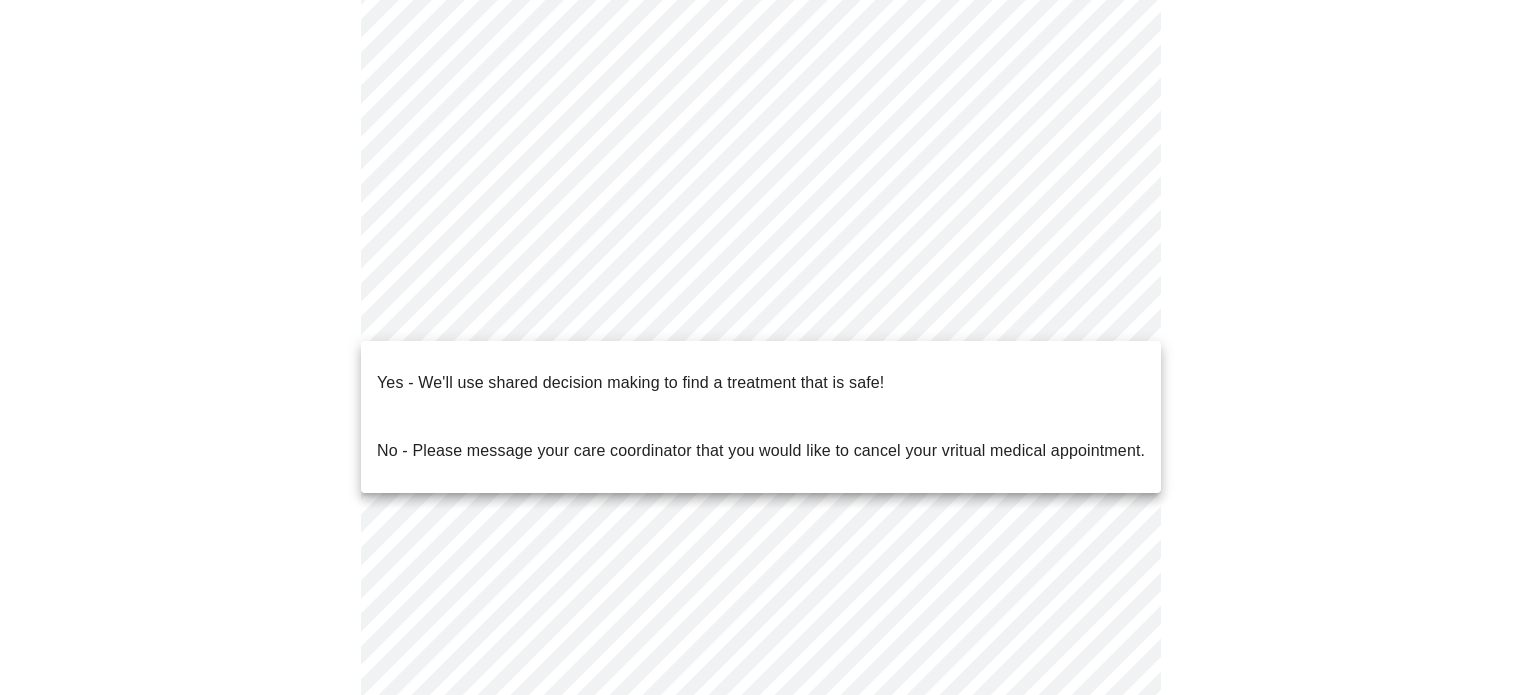click on "Yes - We'll use shared decision making to find a treatment that is safe!" at bounding box center (630, 383) 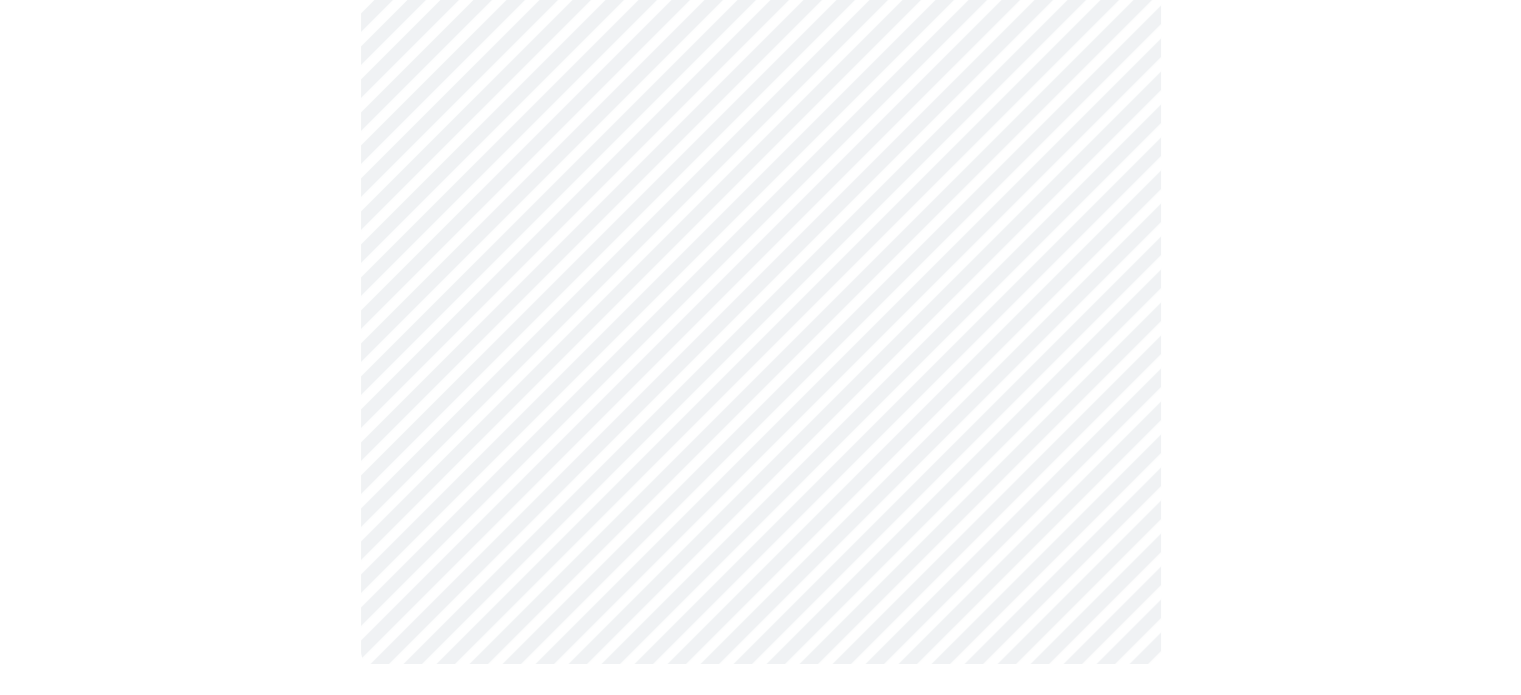 scroll, scrollTop: 0, scrollLeft: 0, axis: both 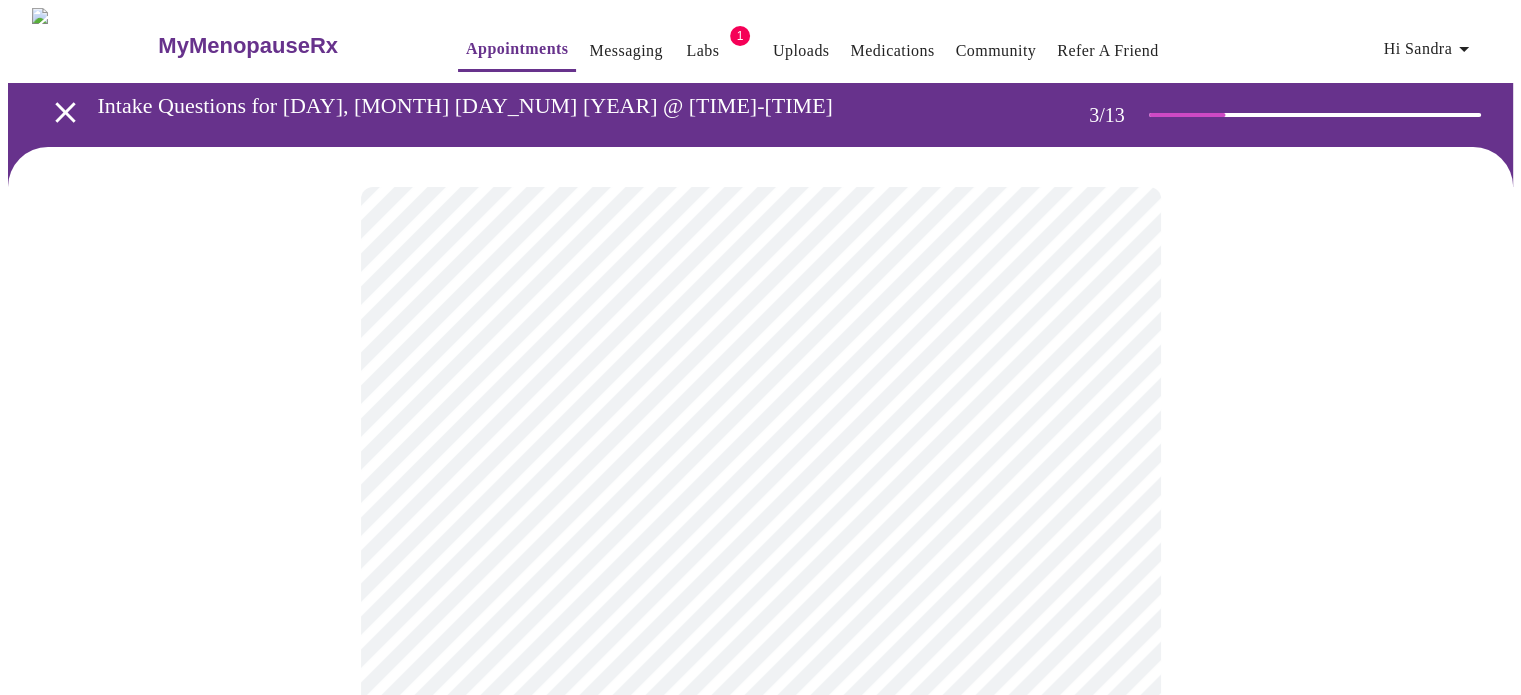 click on "MyMenopauseRx Appointments Messaging Labs 1 Uploads Medications Community Refer a Friend Hi [FIRST]   Intake Questions for [DAY], [MONTH] [DAY_NUM] [YEAR] @ [TIME]-[TIME] [TIMEZONE] 3  /  13 Settings Billing Invoices Log out" at bounding box center (760, 1359) 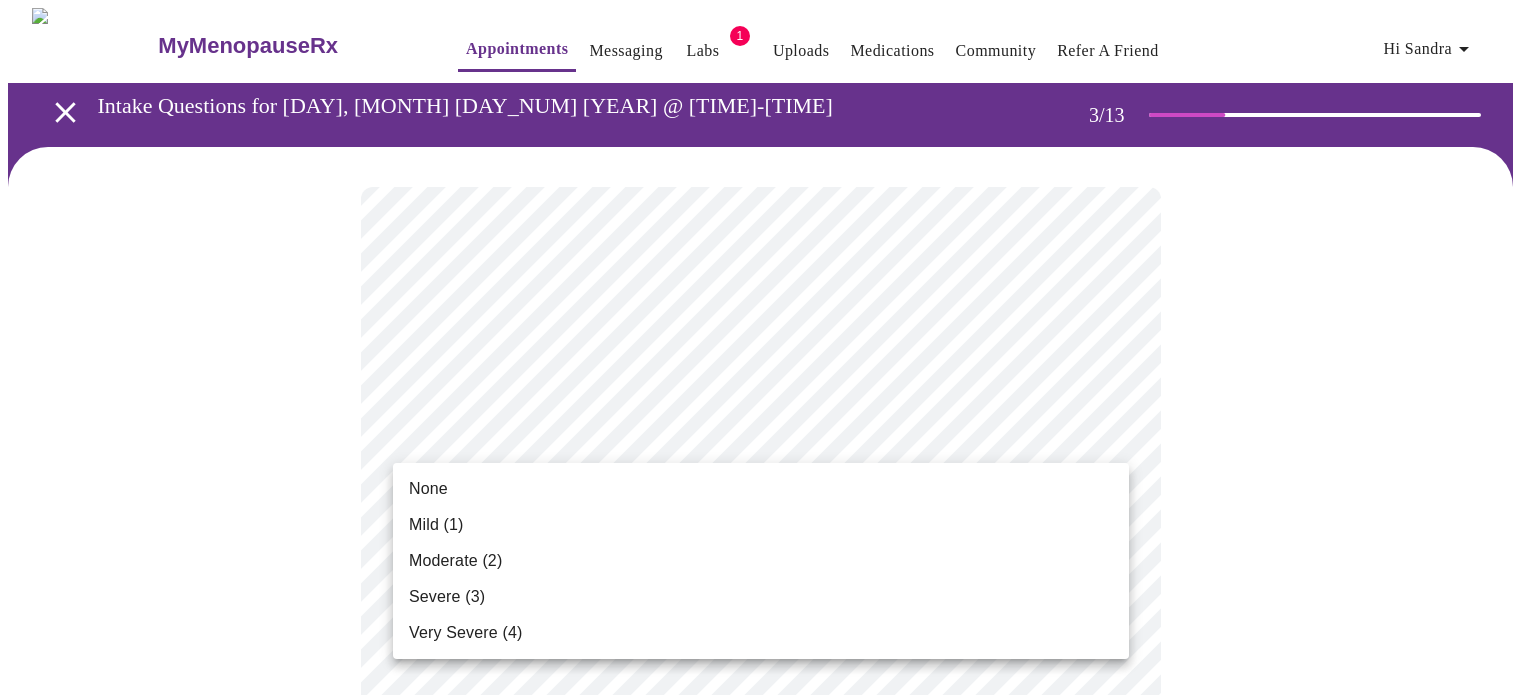 click on "Moderate (2)" at bounding box center [761, 561] 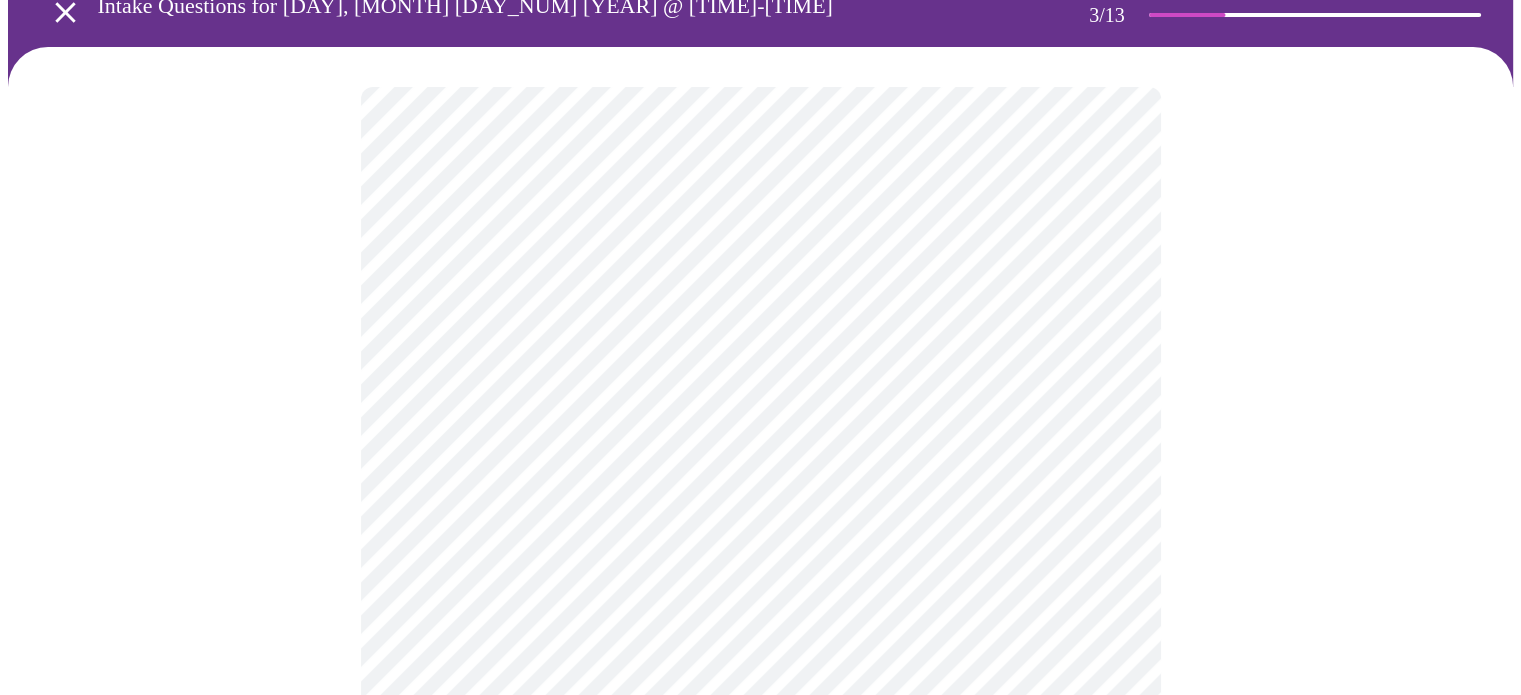 scroll, scrollTop: 200, scrollLeft: 0, axis: vertical 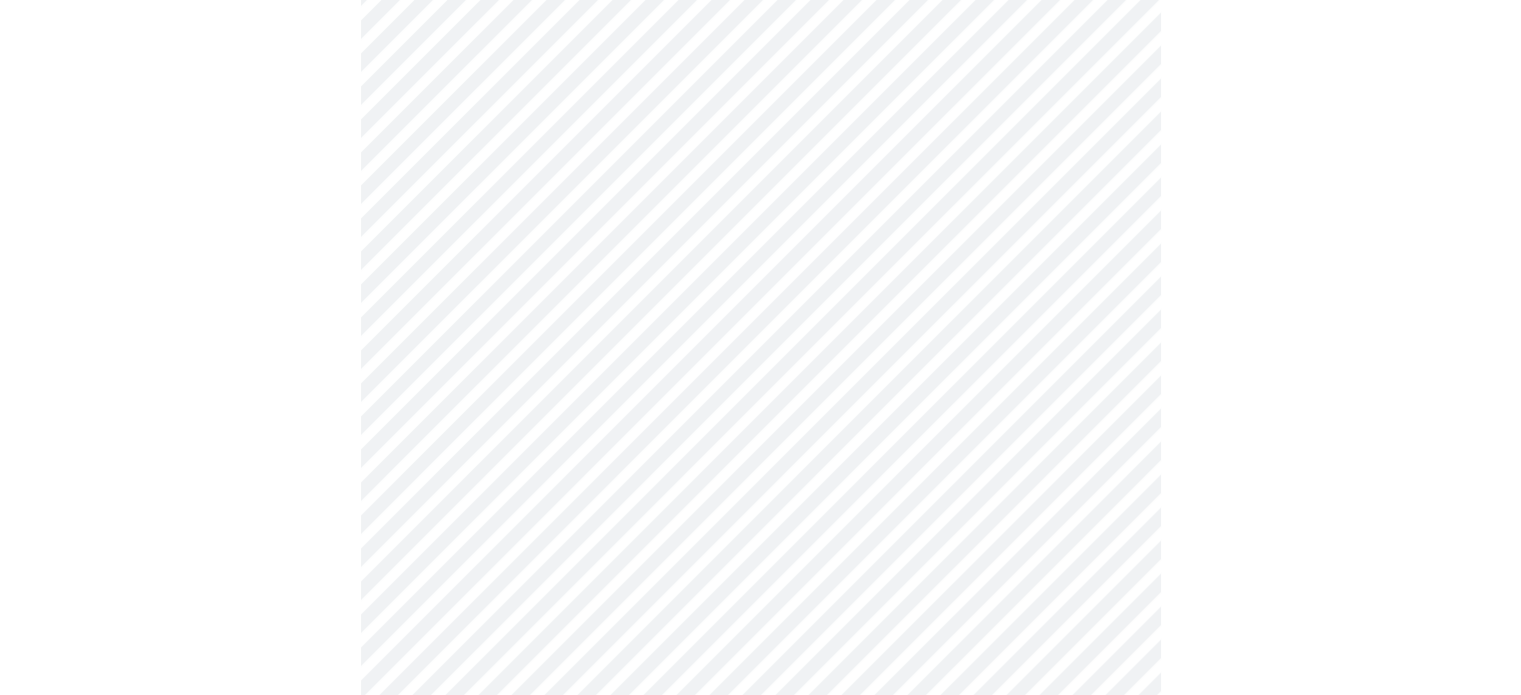 click on "MyMenopauseRx Appointments Messaging Labs 1 Uploads Medications Community Refer a Friend Hi [FIRST]   Intake Questions for [DAY], [MONTH] [DAY_NUM] [YEAR] @ [TIME]-[TIME] [TIMEZONE] 3  /  13 Settings Billing Invoices Log out" at bounding box center [760, 1123] 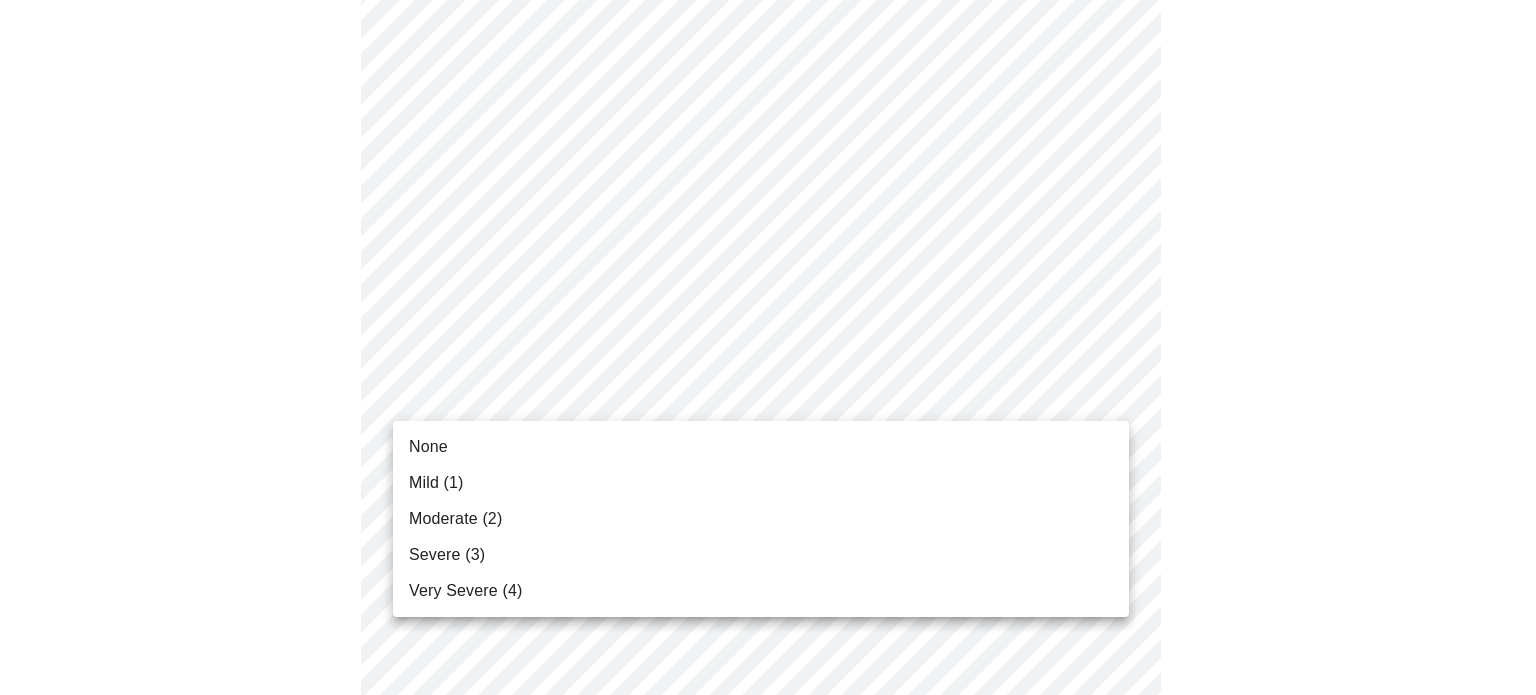 click on "None" at bounding box center [761, 447] 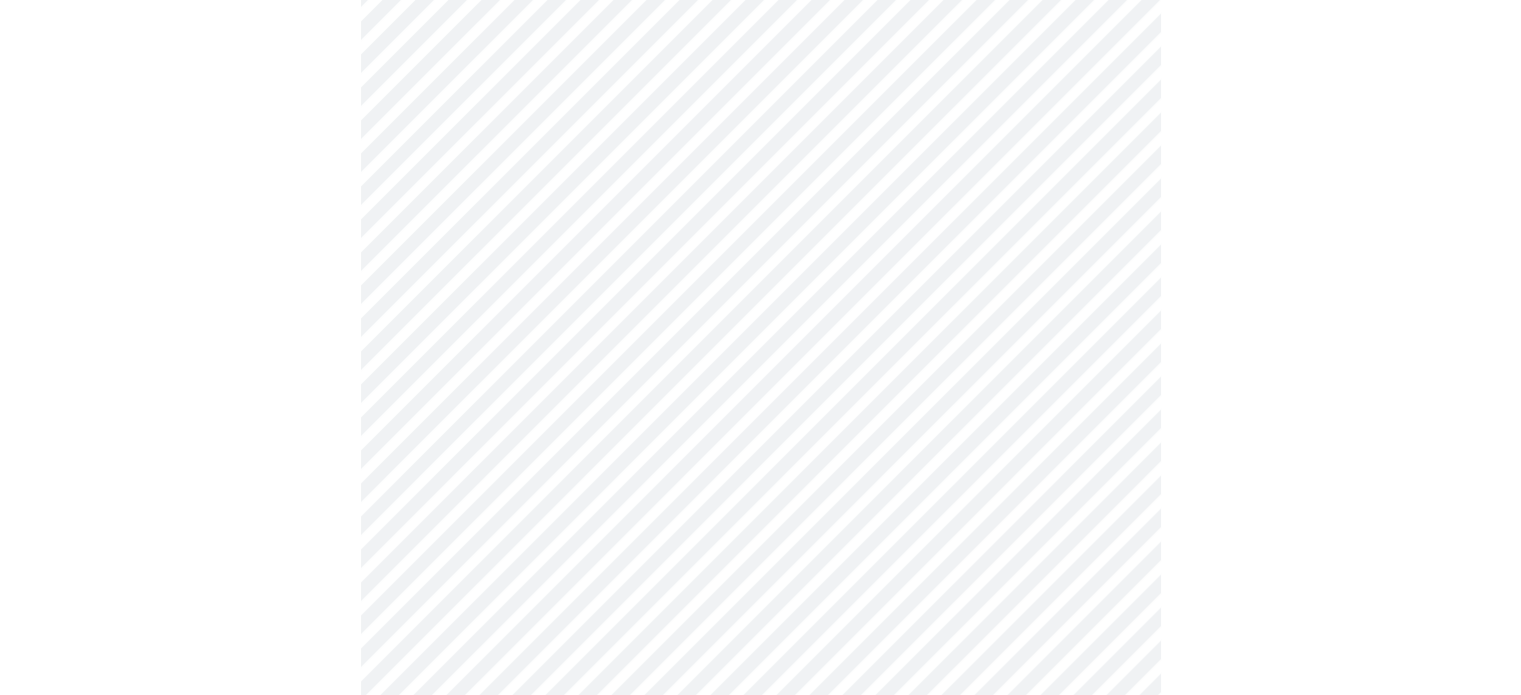 scroll, scrollTop: 300, scrollLeft: 0, axis: vertical 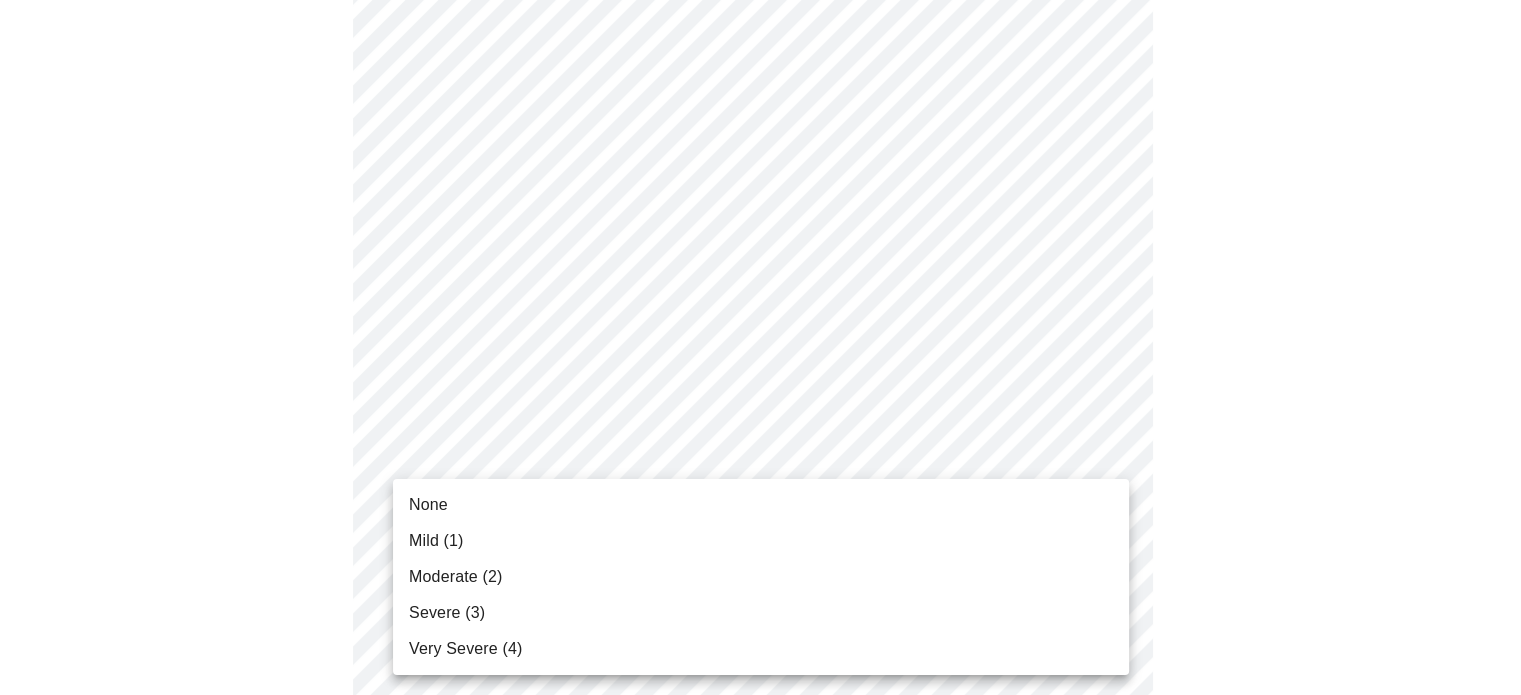click on "MyMenopauseRx Appointments Messaging Labs 1 Uploads Medications Community Refer a Friend Hi [FIRST]   Intake Questions for [DAY], [MONTH] [DAY_NUM] [YEAR] @ [TIME]-[TIME] [TIMEZONE] 3  /  13 Settings Billing Invoices Log out None [SEVERITY] ([NUMBER]) [SEVERITY] ([NUMBER]) [SEVERITY] ([NUMBER]) [SEVERITY] ([NUMBER])" at bounding box center (760, 1009) 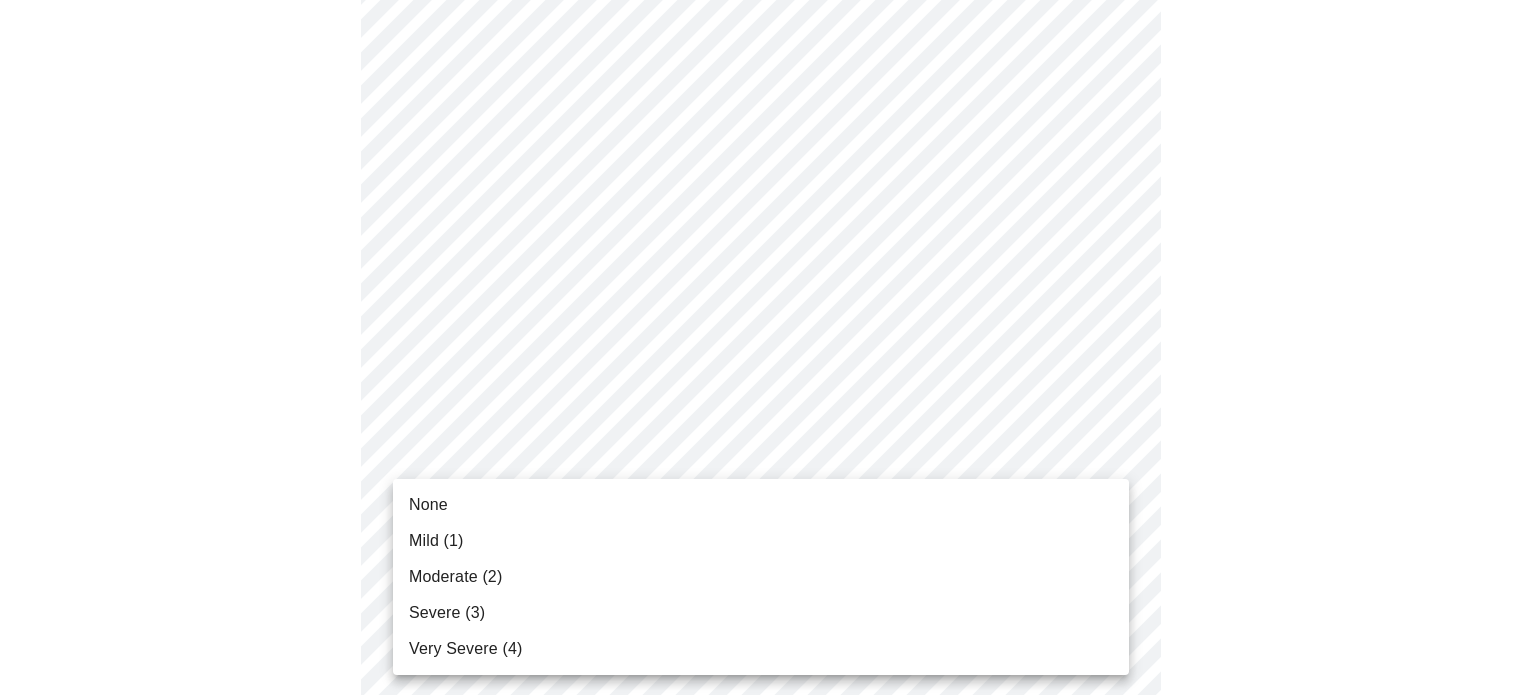 click on "Severe (3)" at bounding box center (761, 613) 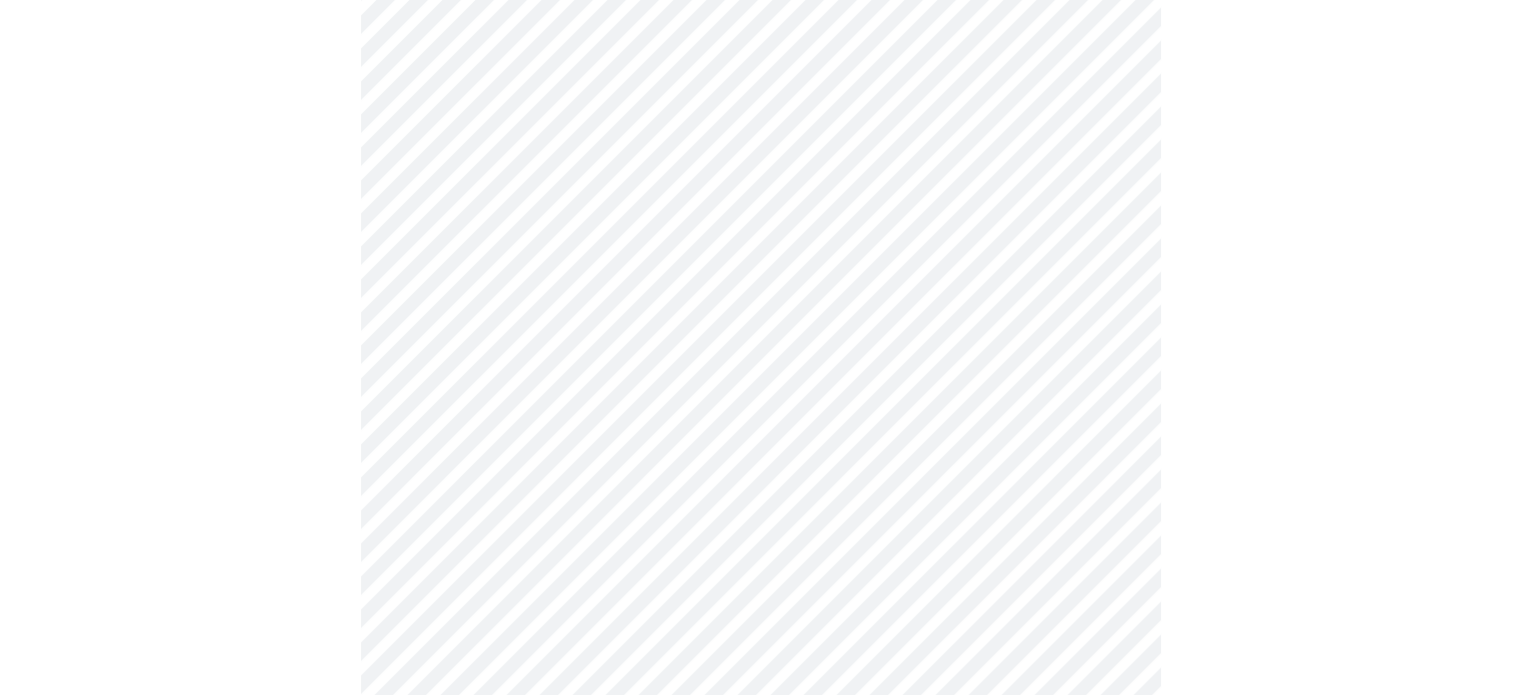 scroll, scrollTop: 500, scrollLeft: 0, axis: vertical 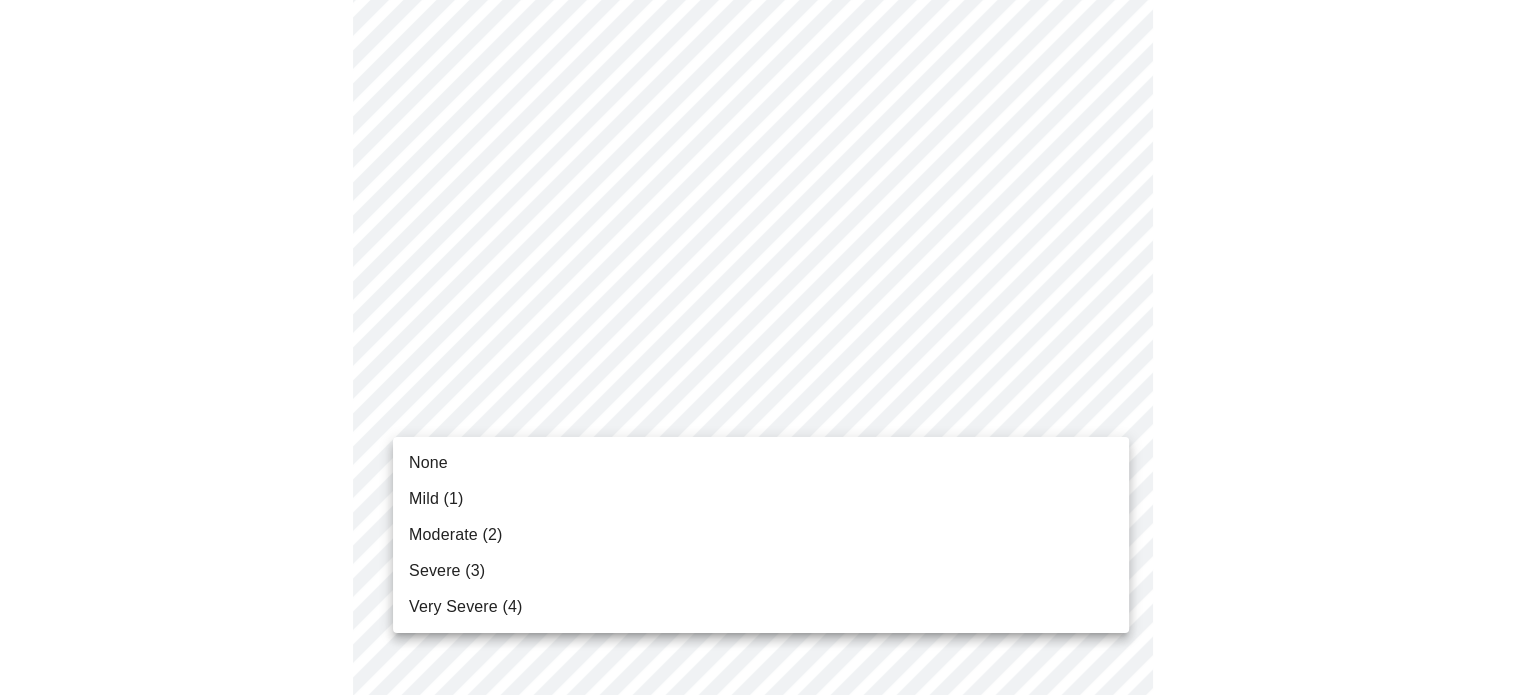 click on "MyMenopauseRx Appointments Messaging Labs 1 Uploads Medications Community Refer a Friend Hi [FIRST]   Intake Questions for [DAY], [MONTH] [DAY_NUM] [YEAR] @ [TIME]-[TIME] [TIMEZONE] 3  /  13 Settings Billing Invoices Log out None [SEVERITY] ([NUMBER]) [SEVERITY] ([NUMBER]) [SEVERITY] ([NUMBER]) [SEVERITY] ([NUMBER])" at bounding box center (760, 795) 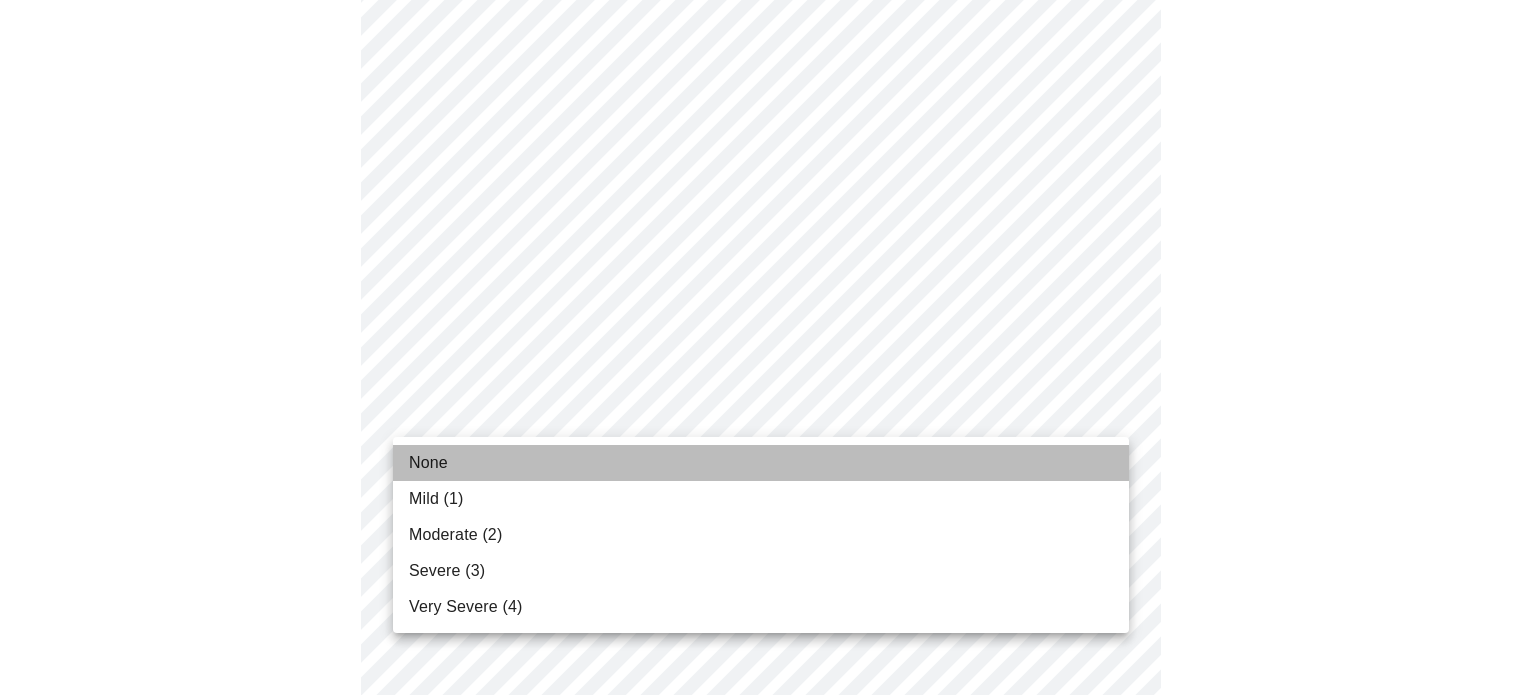 click on "None" at bounding box center [761, 463] 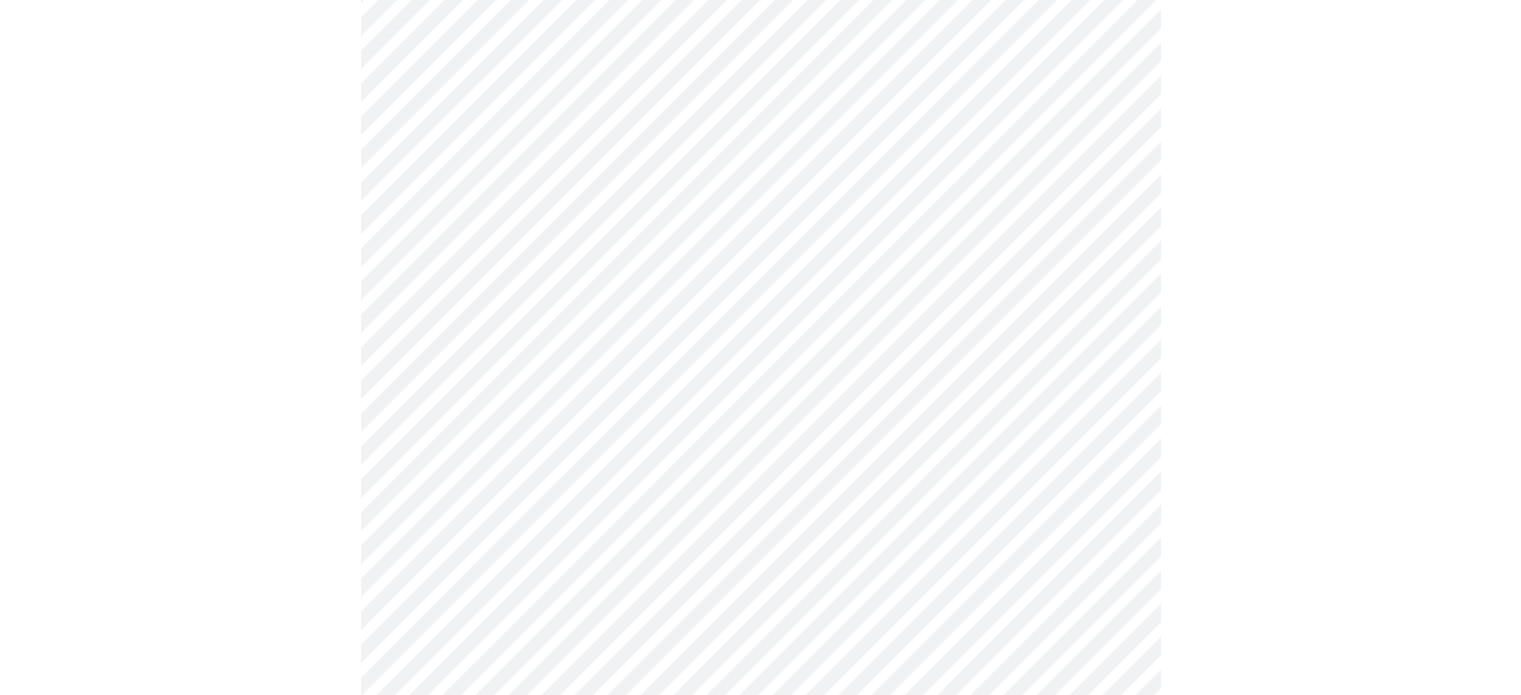 click on "MyMenopauseRx Appointments Messaging Labs 1 Uploads Medications Community Refer a Friend Hi [FIRST]   Intake Questions for [DAY], [MONTH] [DAY_NUM] [YEAR] @ [TIME]-[TIME] [TIMEZONE] 3  /  13 Settings Billing Invoices Log out" at bounding box center [760, 781] 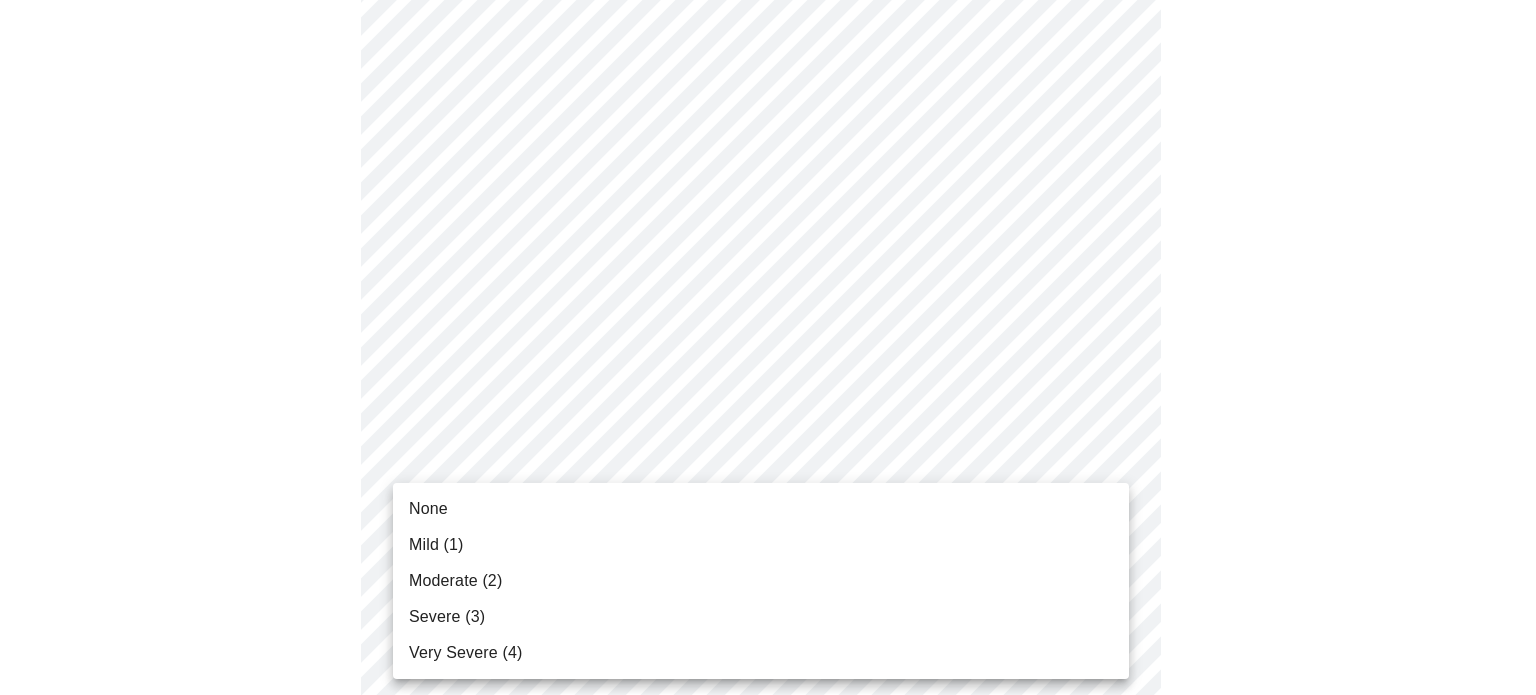 click on "Mild (1)" at bounding box center [761, 545] 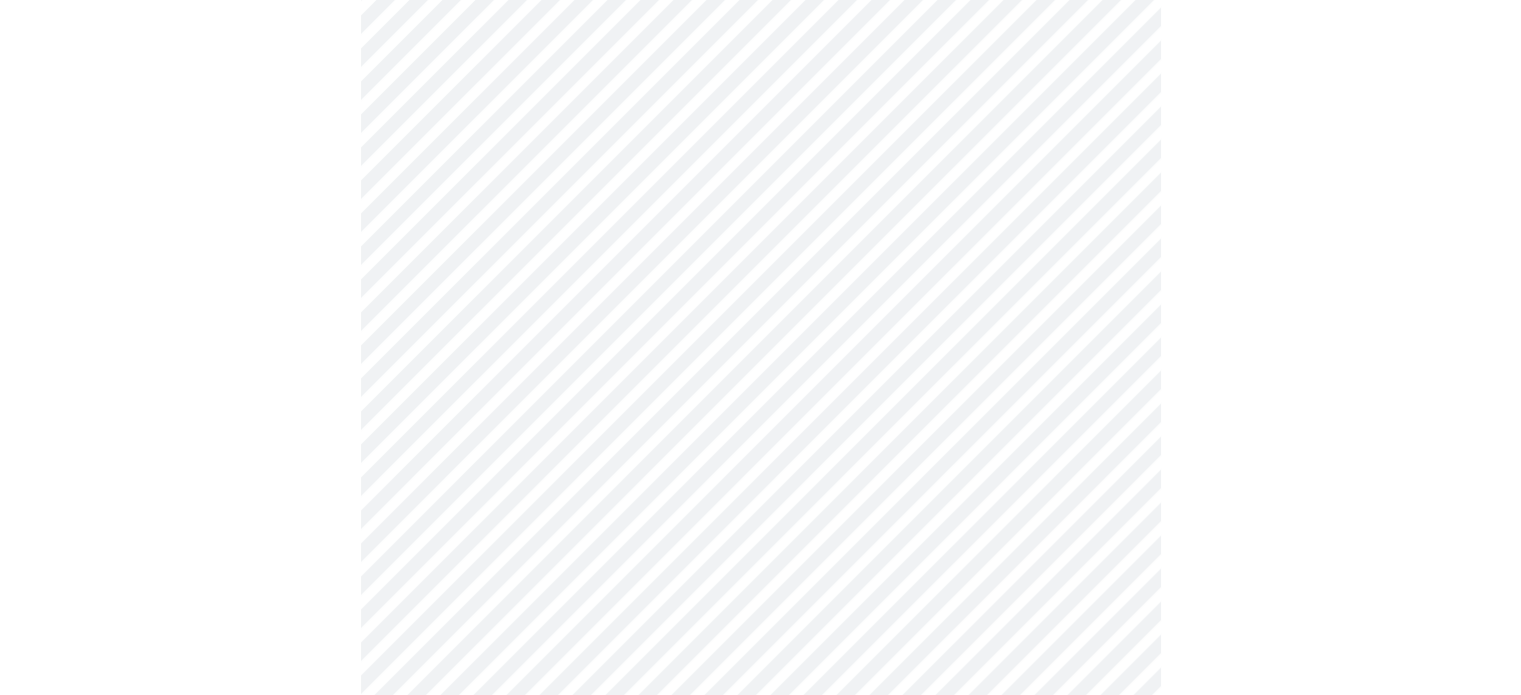 scroll, scrollTop: 800, scrollLeft: 0, axis: vertical 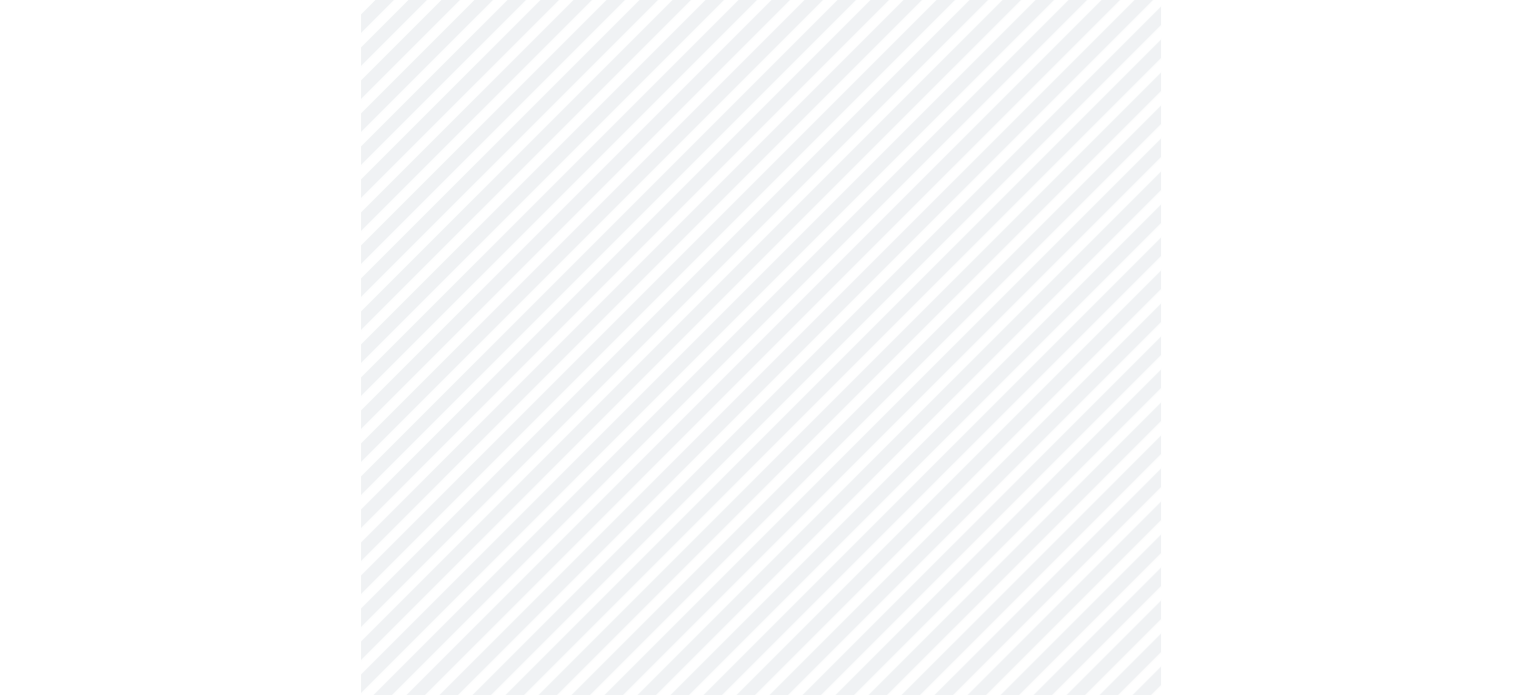 click on "MyMenopauseRx Appointments Messaging Labs 1 Uploads Medications Community Refer a Friend Hi [FIRST]   Intake Questions for [DAY], [MONTH] [DAY_NUM] [YEAR] @ [TIME]-[TIME] [TIMEZONE] 3  /  13 Settings Billing Invoices Log out" at bounding box center [760, 467] 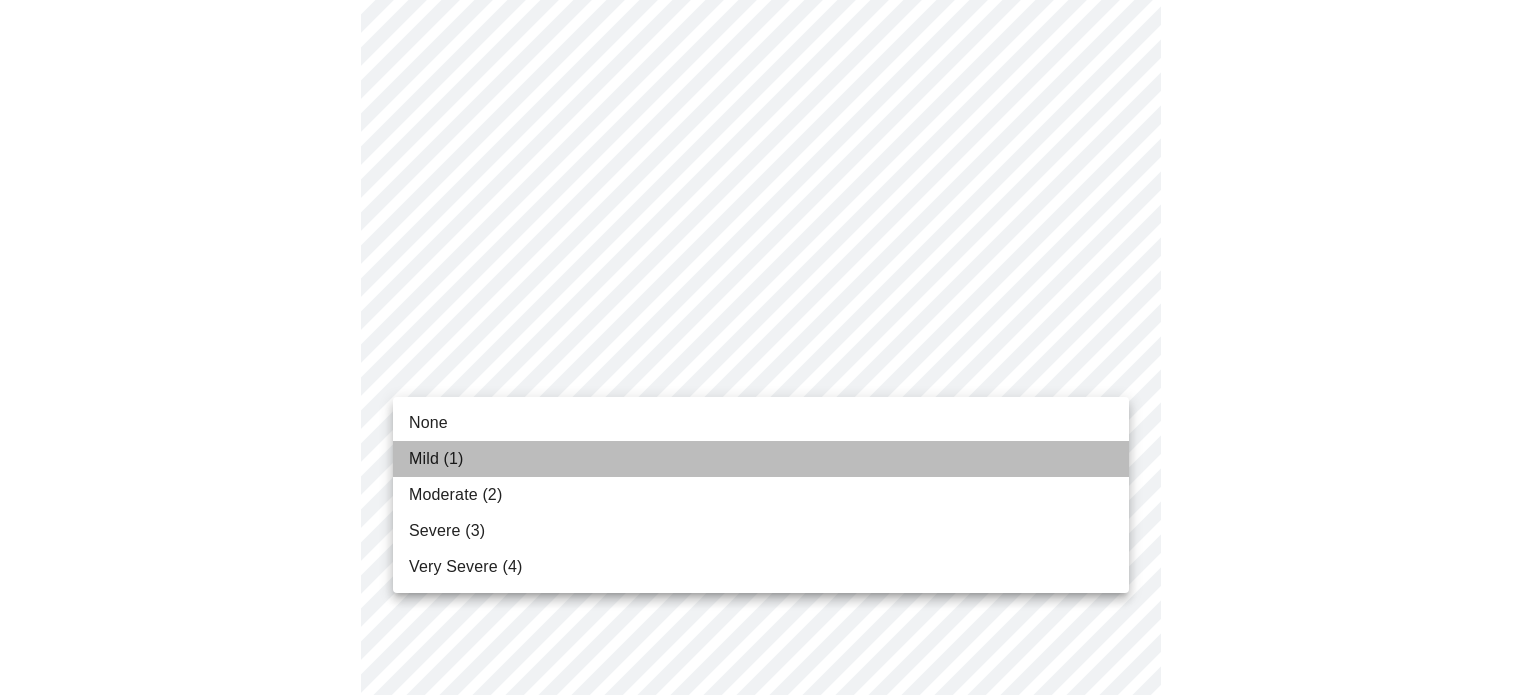 click on "Mild (1)" at bounding box center [761, 459] 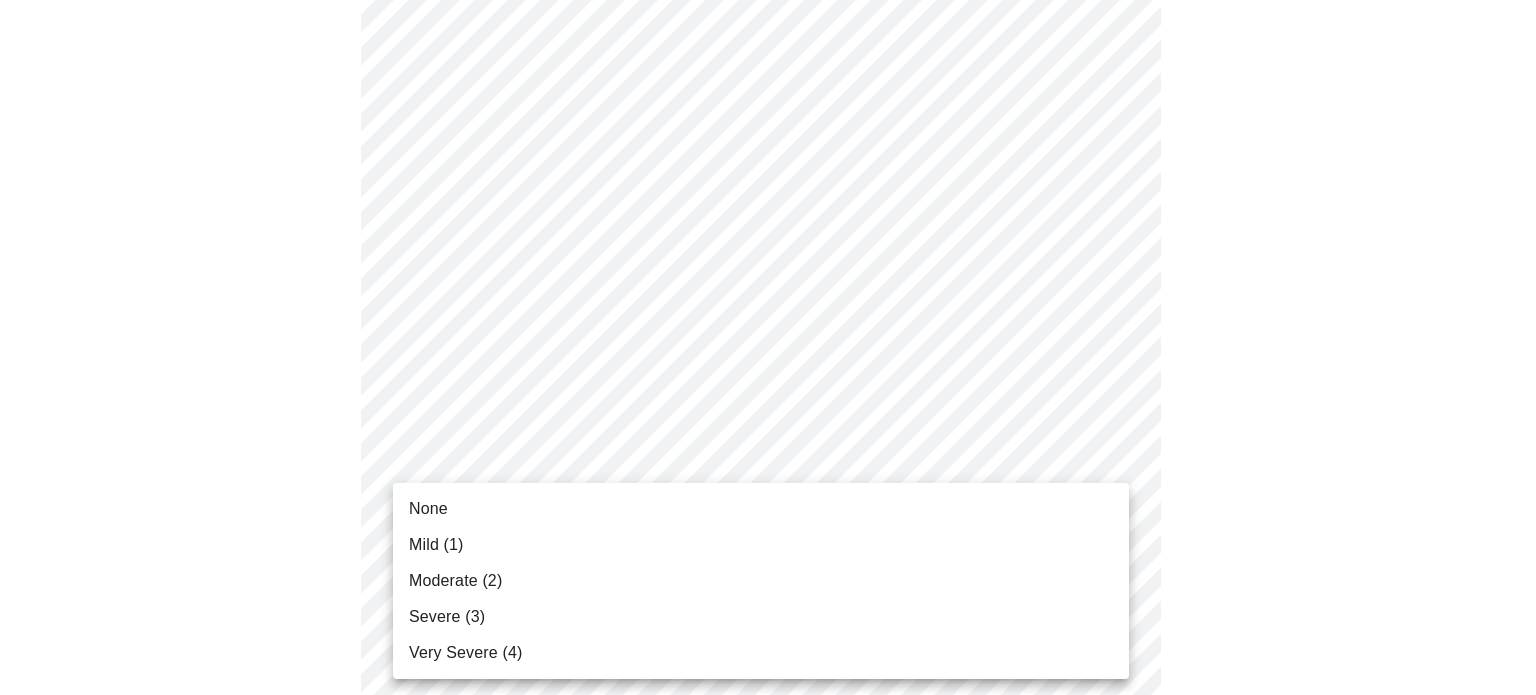 click on "MyMenopauseRx Appointments Messaging Labs 1 Uploads Medications Community Refer a Friend Hi [FIRST]   Intake Questions for [DAY], [MONTH] [DAY_NUM] [YEAR] @ [TIME]-[TIME] [TIMEZONE] 3  /  13 Settings Billing Invoices Log out None [SEVERITY] ([NUMBER]) [SEVERITY] ([NUMBER]) [SEVERITY] ([NUMBER]) [SEVERITY] ([NUMBER])" at bounding box center [768, 453] 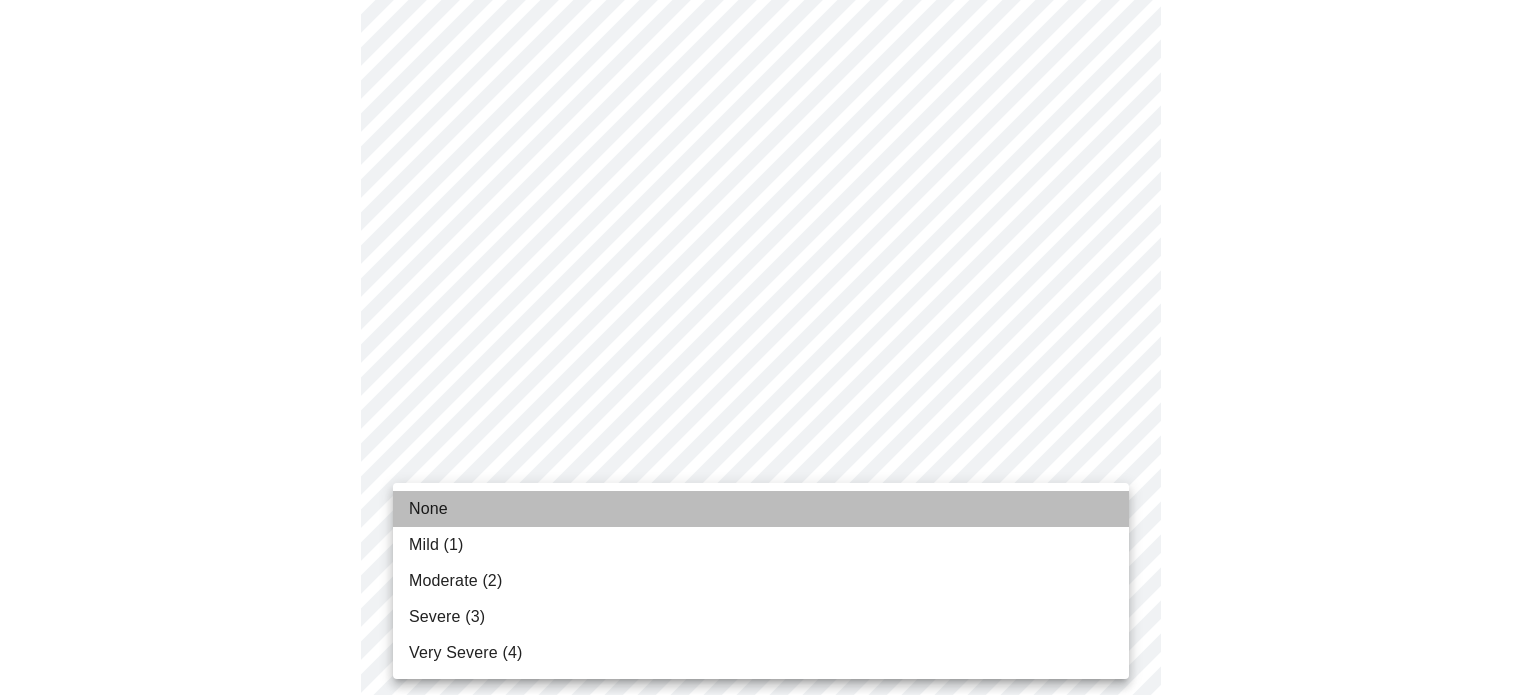 click on "None" at bounding box center [761, 509] 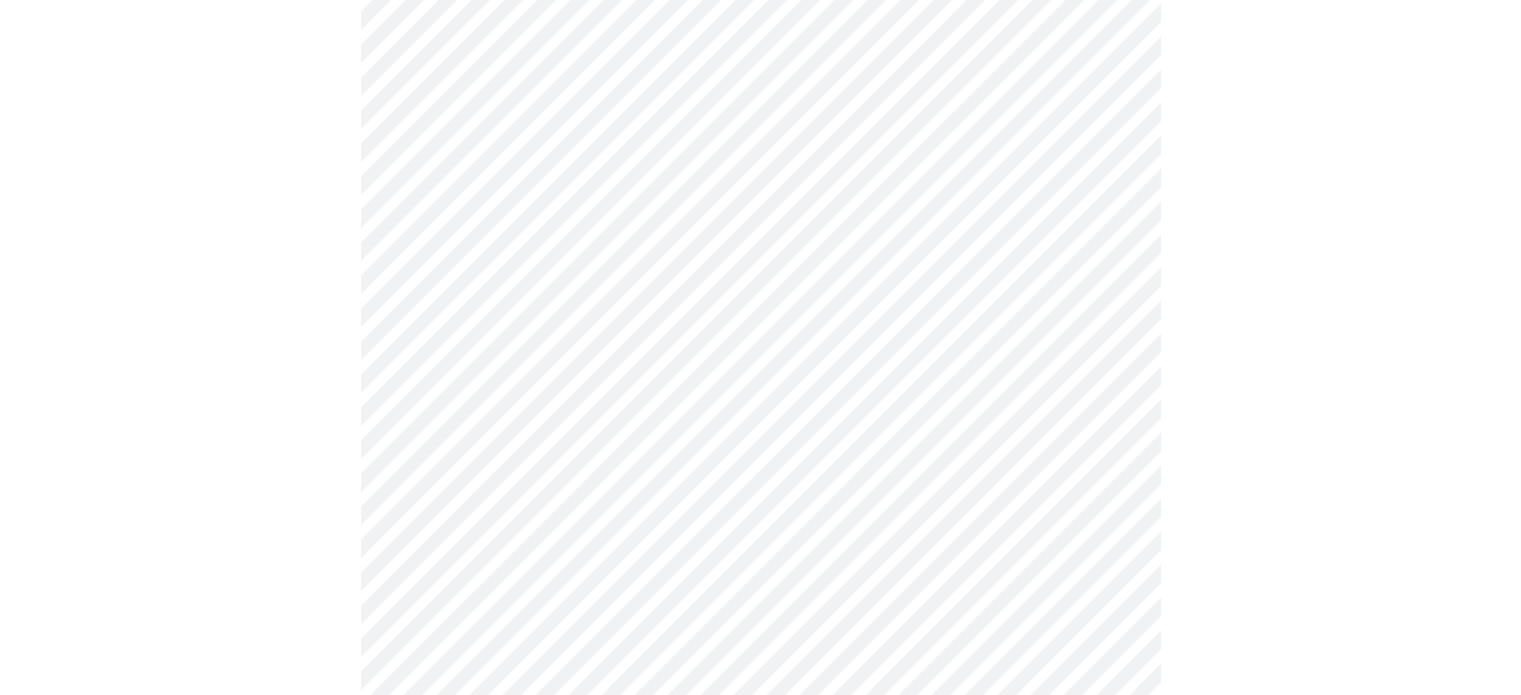 scroll, scrollTop: 1100, scrollLeft: 0, axis: vertical 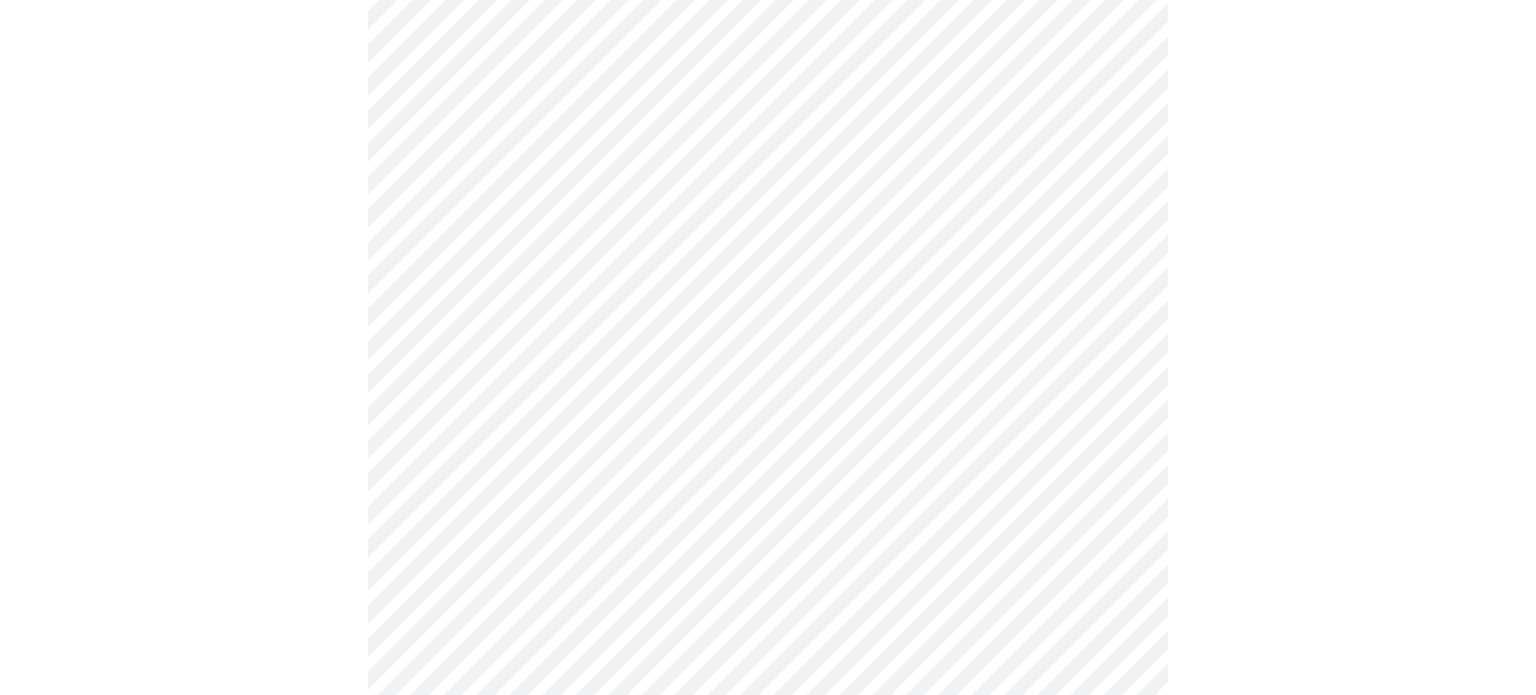 click on "MyMenopauseRx Appointments Messaging Labs 1 Uploads Medications Community Refer a Friend Hi [FIRST]   Intake Questions for [DAY], [MONTH] [DAY_NUM] [YEAR] @ [TIME]-[TIME] [TIMEZONE] 3  /  13 Settings Billing Invoices Log out" at bounding box center (768, 139) 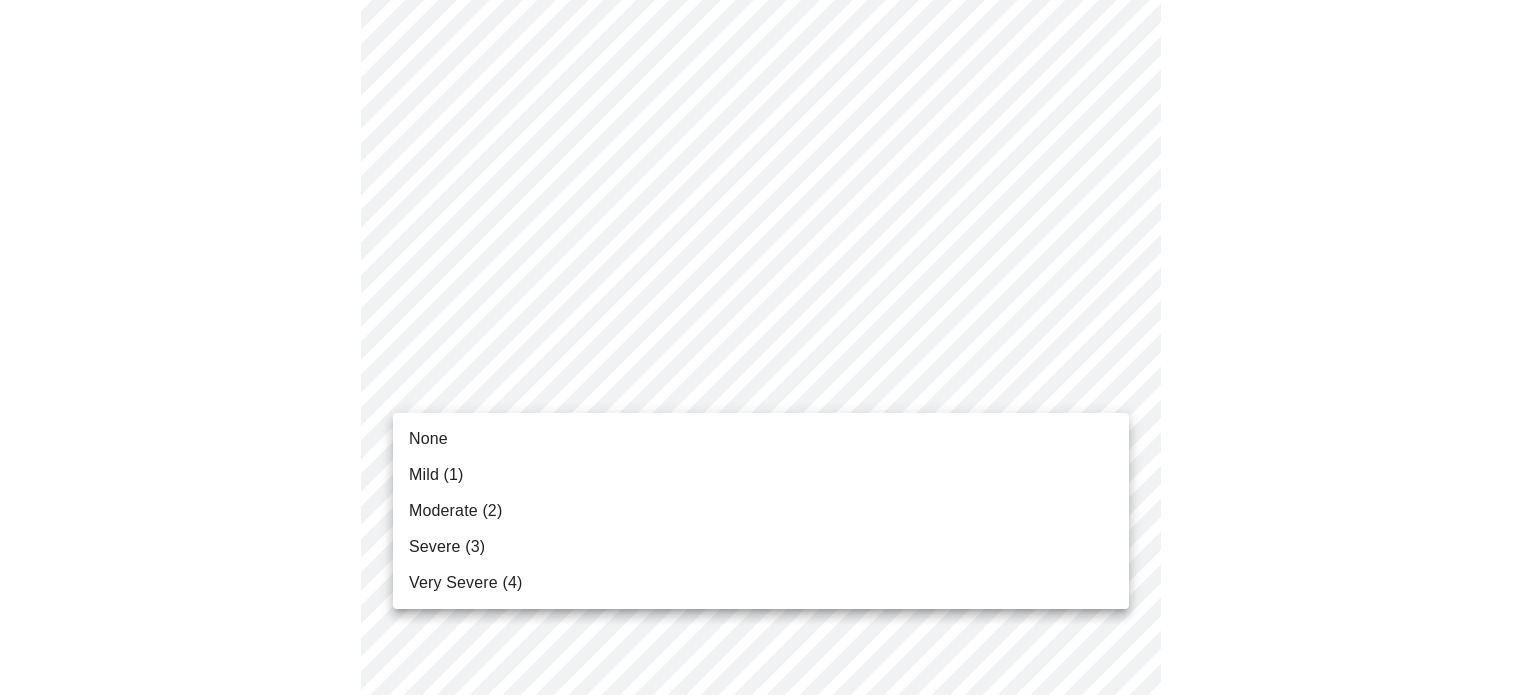 click on "None" at bounding box center (761, 439) 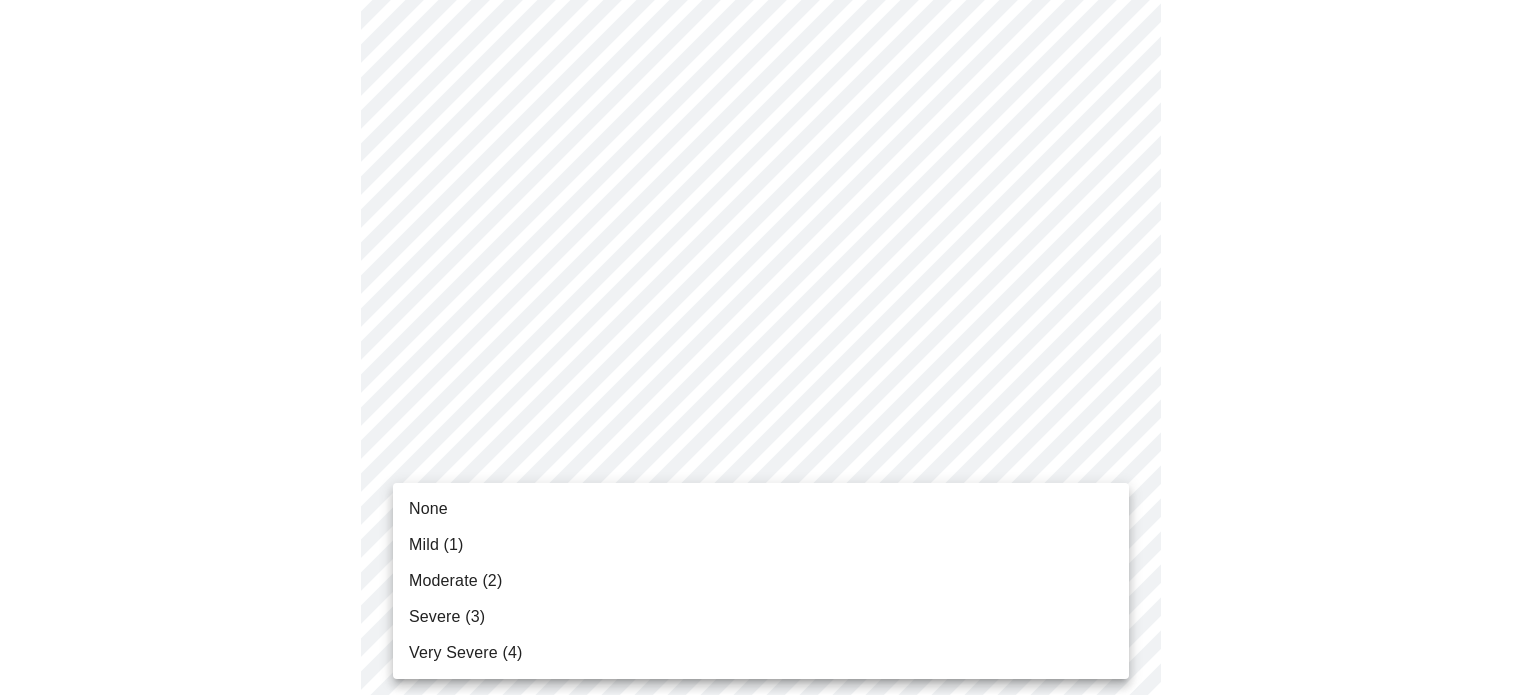 click on "MyMenopauseRx Appointments Messaging Labs 1 Uploads Medications Community Refer a Friend Hi [FIRST]   Intake Questions for [DAY], [MONTH] [DAY_NUM] [YEAR] @ [TIME]-[TIME] [TIMEZONE] 3  /  13 Settings Billing Invoices Log out None [SEVERITY] ([NUMBER]) [SEVERITY] ([NUMBER]) [SEVERITY] ([NUMBER]) [SEVERITY] ([NUMBER])" at bounding box center (768, 125) 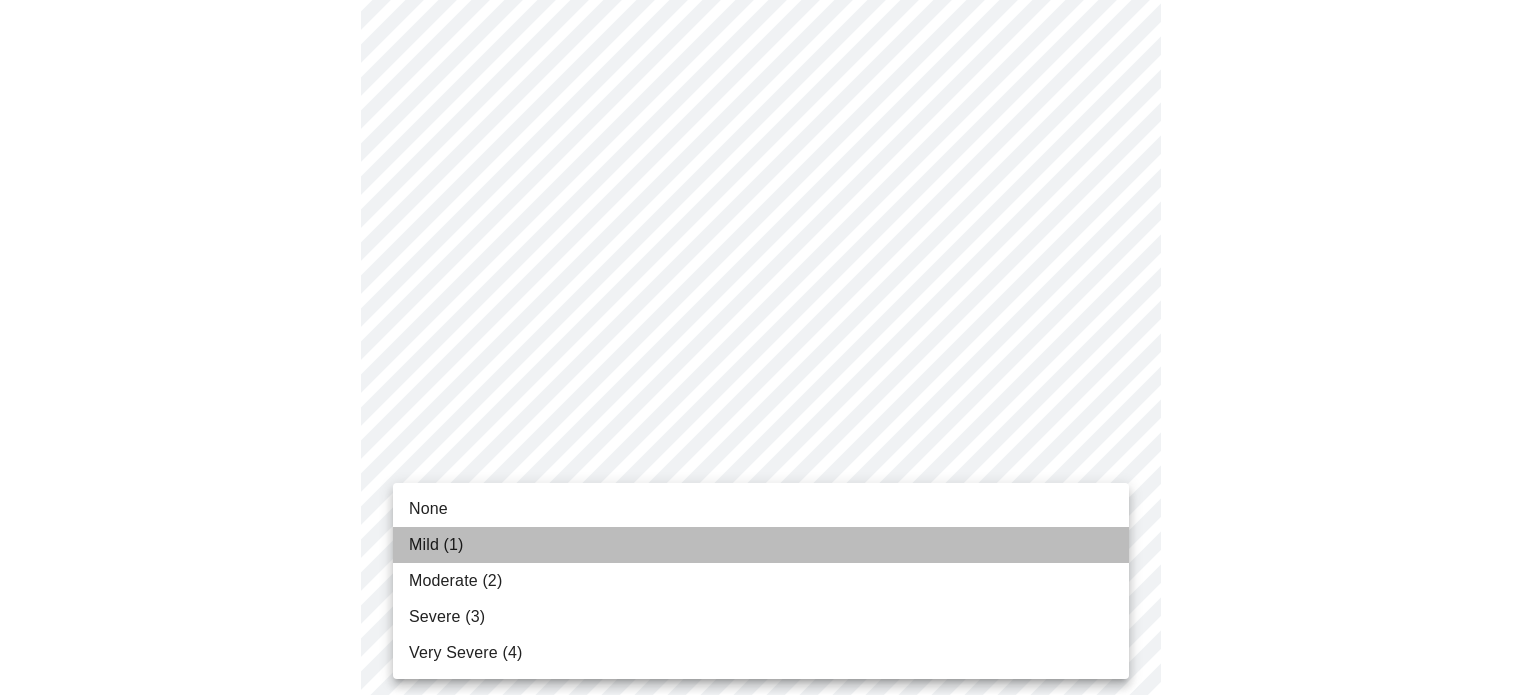 click on "Mild (1)" at bounding box center [761, 545] 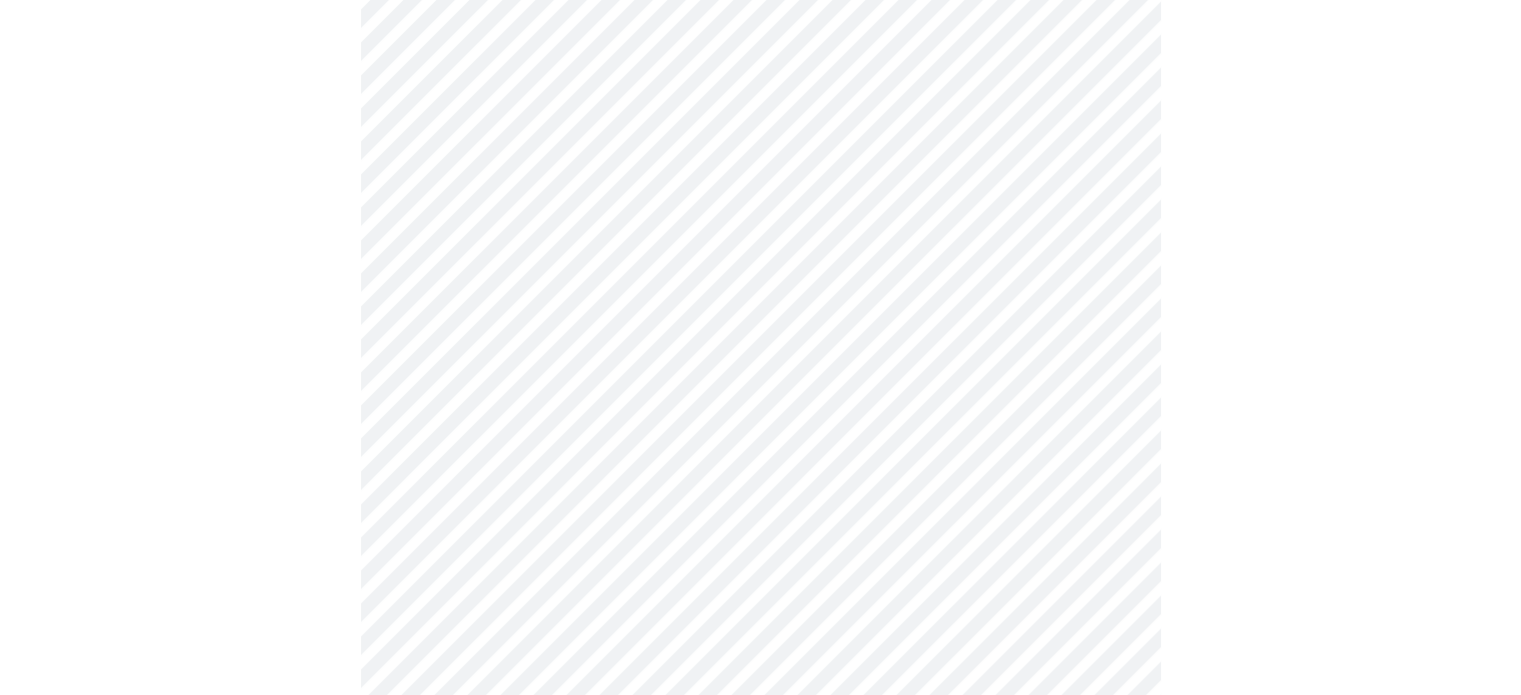 scroll, scrollTop: 1500, scrollLeft: 0, axis: vertical 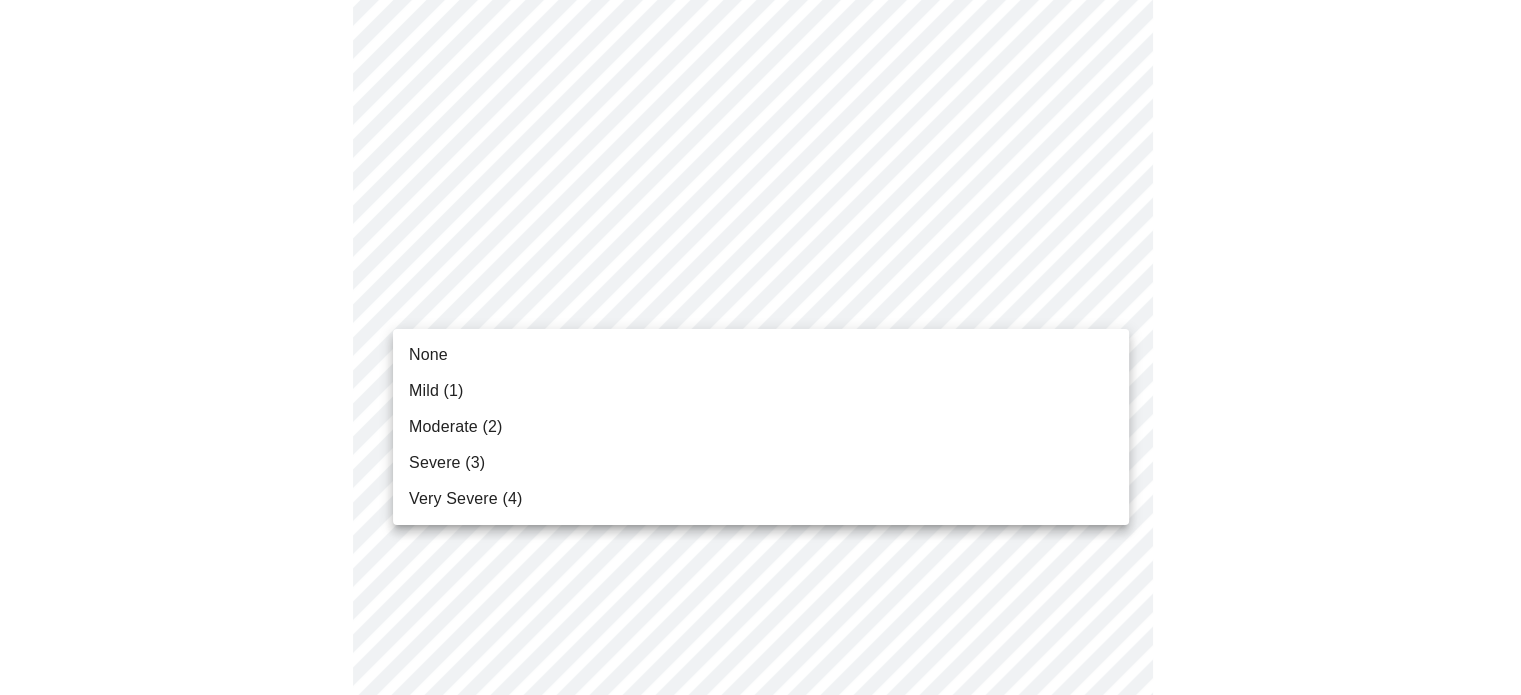 click on "MyMenopauseRx Appointments Messaging Labs 1 Uploads Medications Community Refer a Friend Hi [FIRST]   Intake Questions for [DAY], [MONTH] [DAY_NUM] [YEAR] @ [TIME]-[TIME] [TIMEZONE] 3  /  13 Settings Billing Invoices Log out None [SEVERITY] ([NUMBER]) [SEVERITY] ([NUMBER]) [SEVERITY] ([NUMBER]) [SEVERITY] ([NUMBER])" at bounding box center (760, -289) 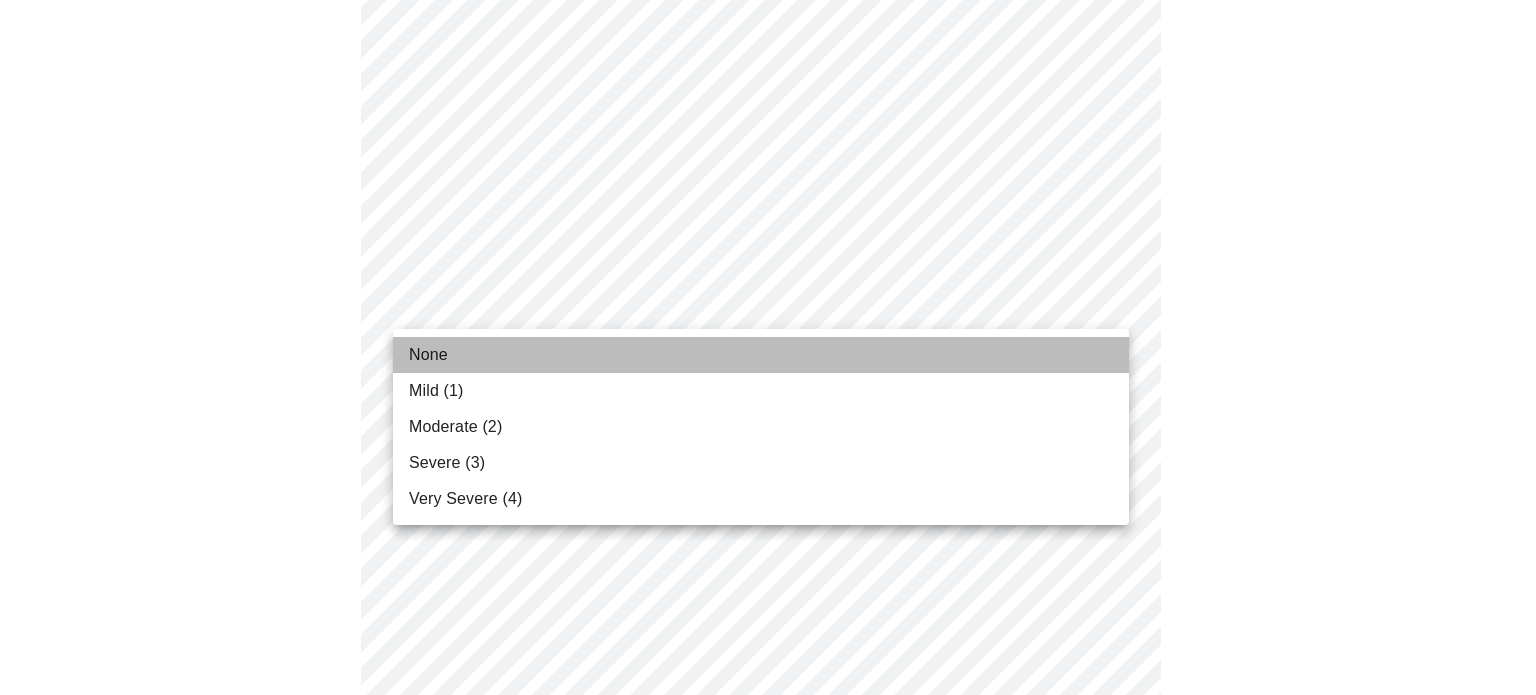 click on "None" at bounding box center [761, 355] 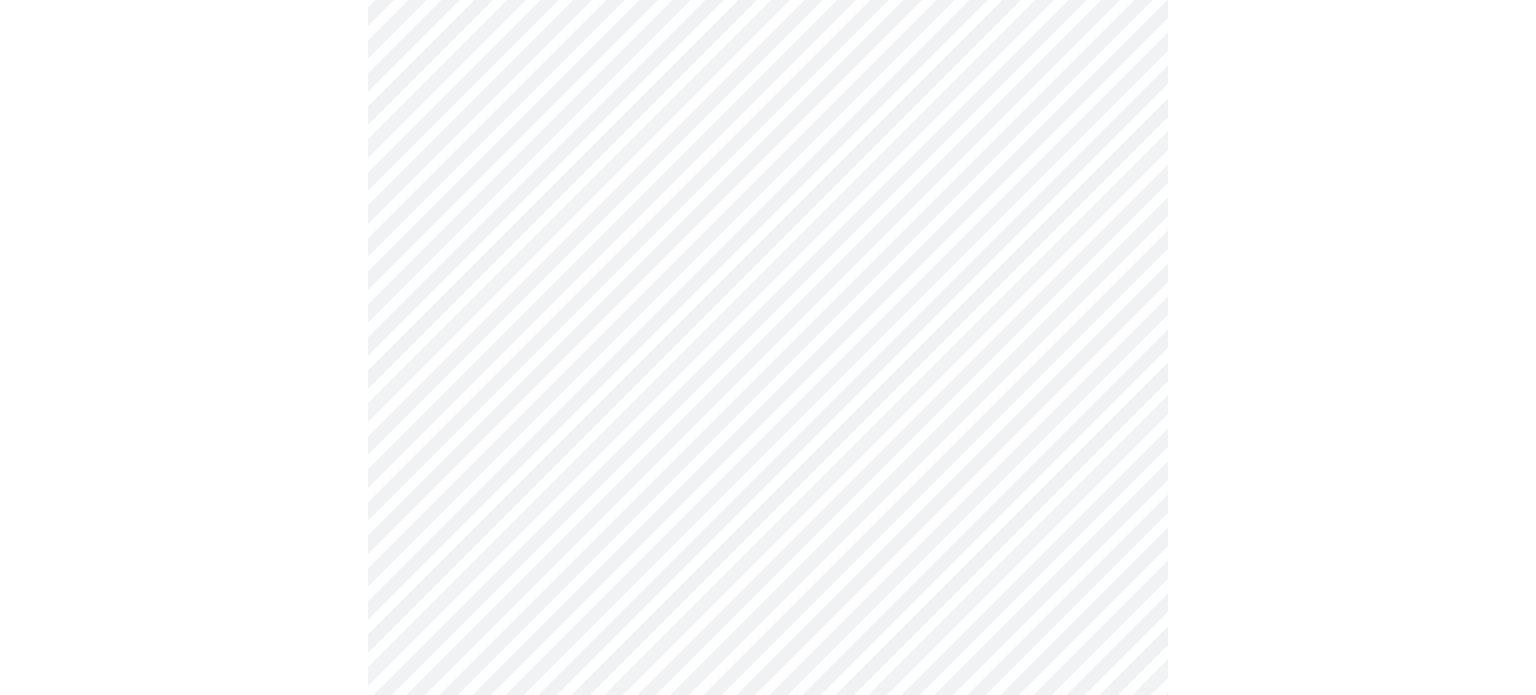 click on "MyMenopauseRx Appointments Messaging Labs 1 Uploads Medications Community Refer a Friend Hi [FIRST]   Intake Questions for [DAY], [MONTH] [DAY_NUM] [YEAR] @ [TIME]-[TIME] [TIMEZONE] 3  /  13 Settings Billing Invoices Log out" at bounding box center [768, -303] 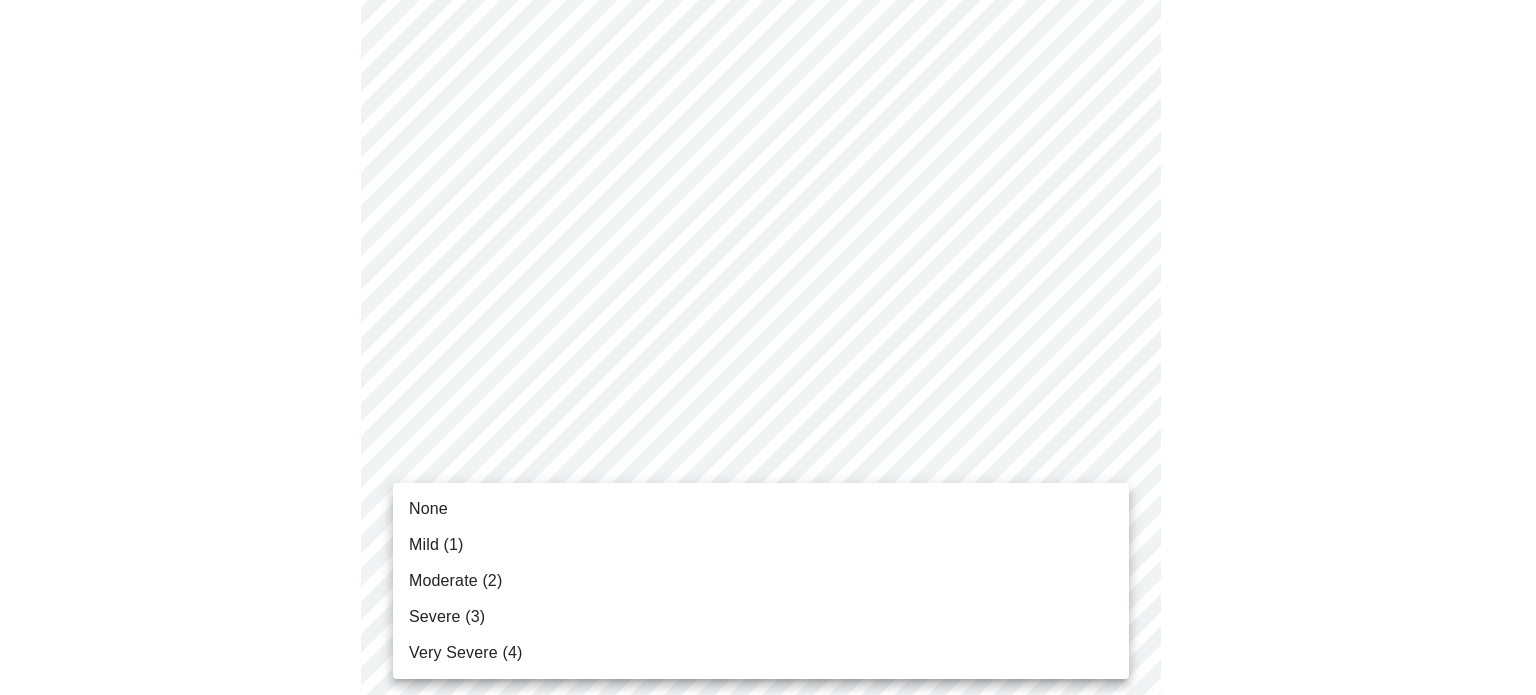 click on "Mild (1)" at bounding box center [761, 545] 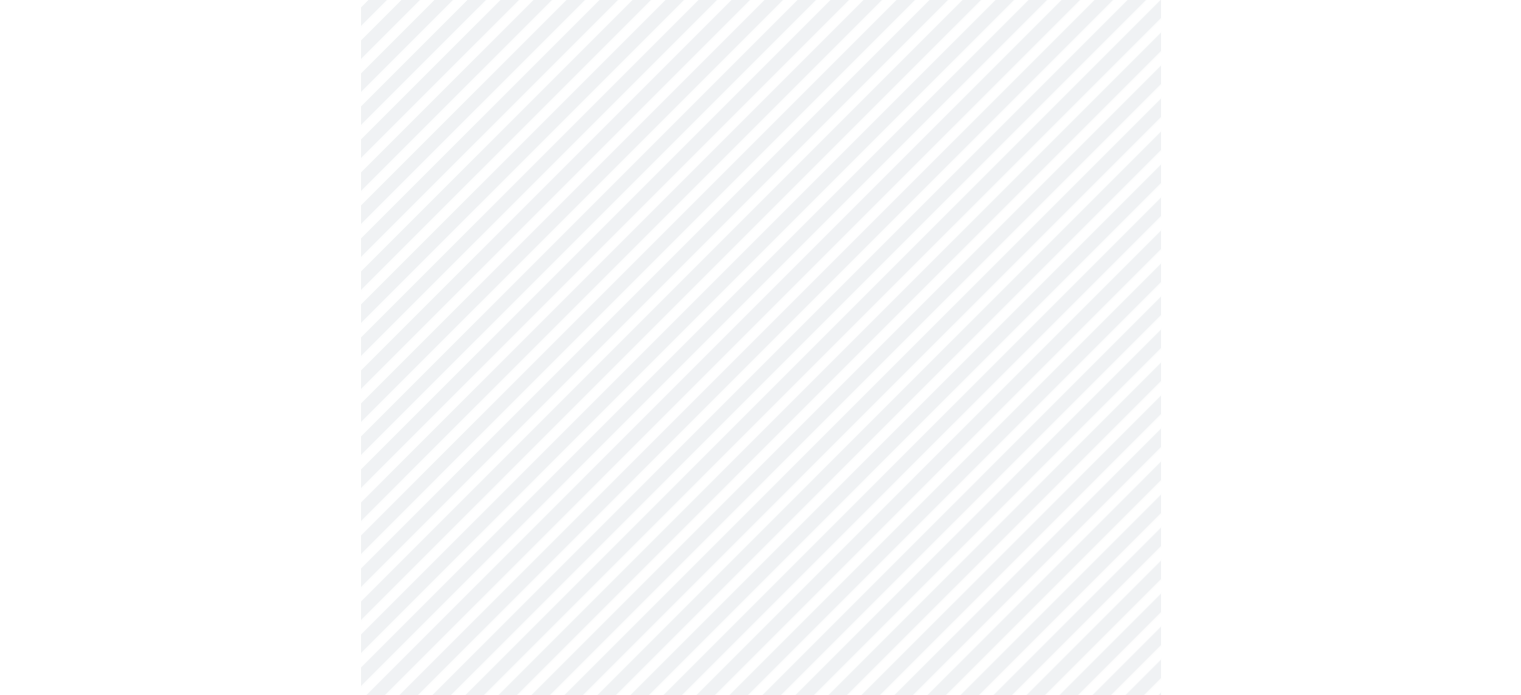 click at bounding box center [760, -247] 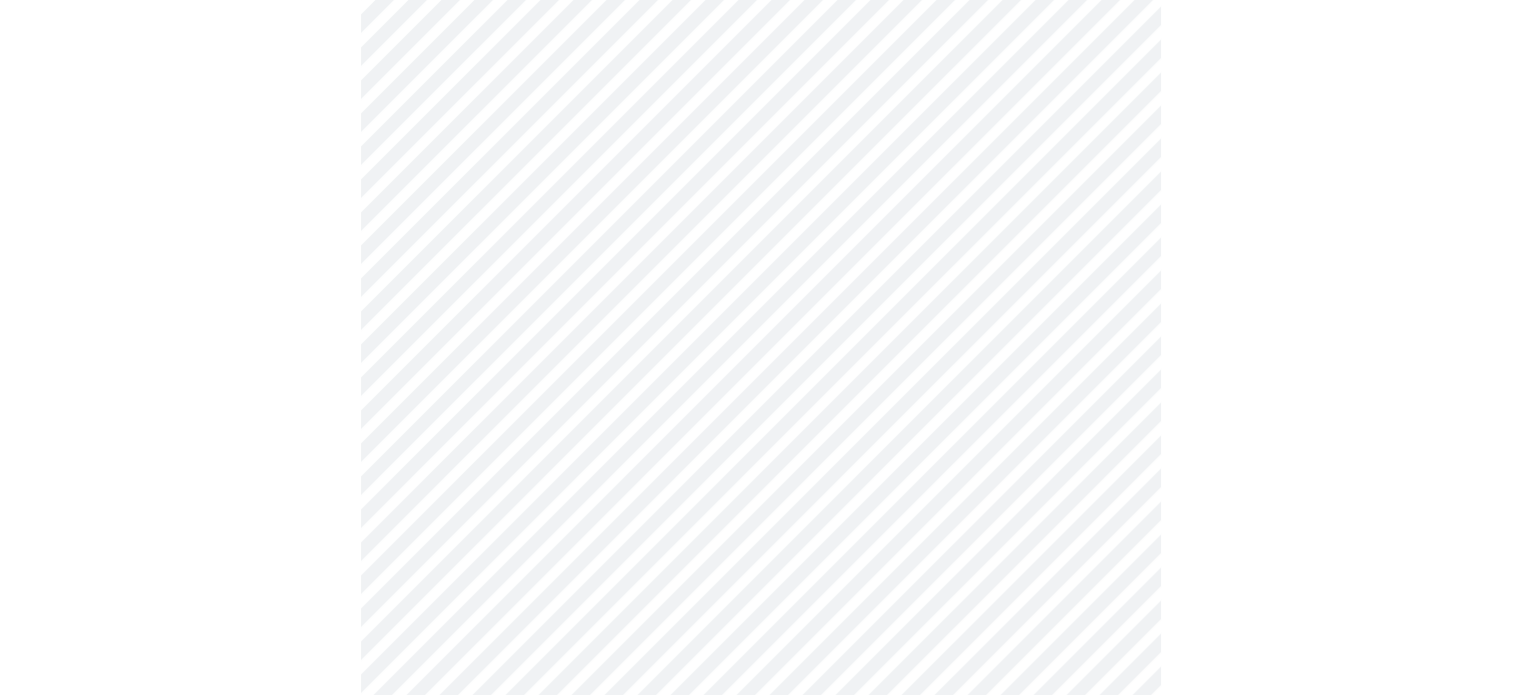 scroll, scrollTop: 900, scrollLeft: 0, axis: vertical 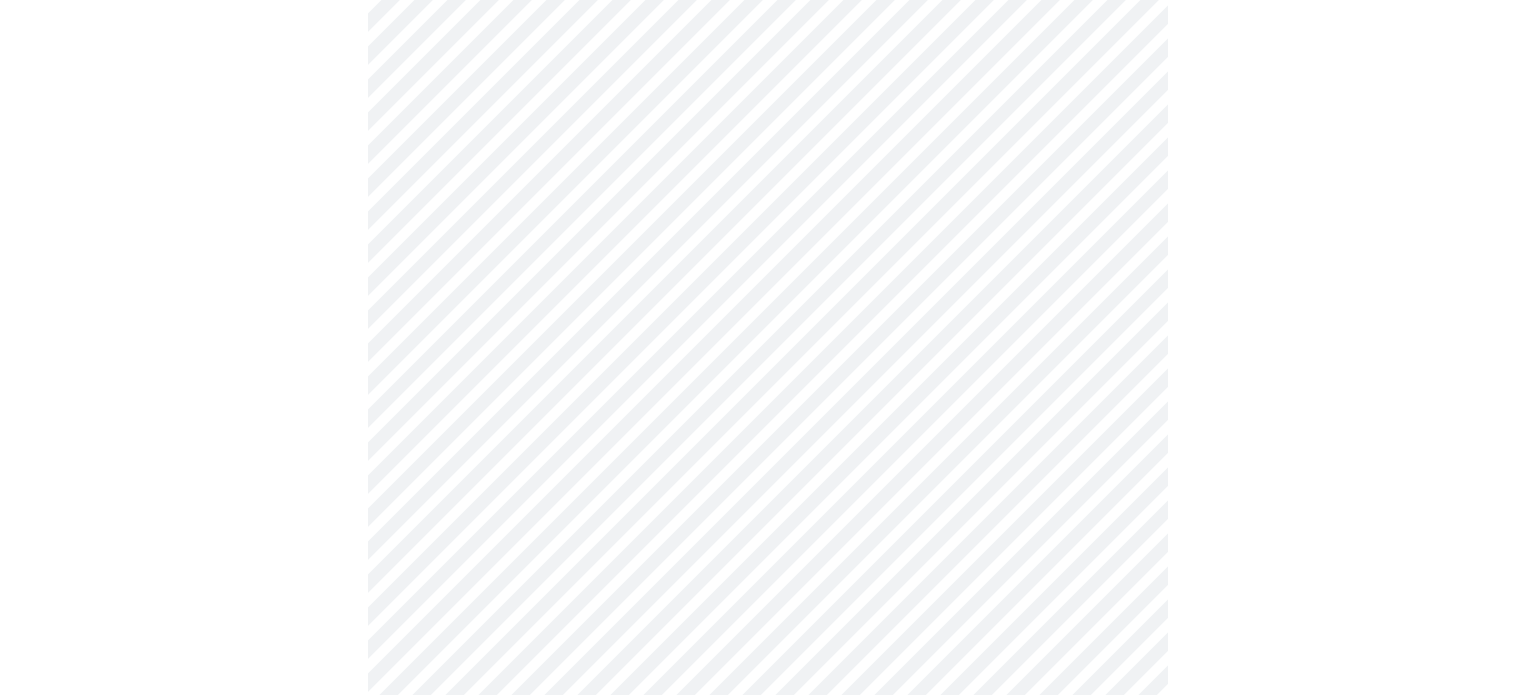click on "MyMenopauseRx Appointments Messaging Labs 1 Uploads Medications Community Refer a Friend Hi [FIRST]   Intake Questions for [DAY], [MONTH] [DAY_NUM] [YEAR] @ [TIME]-[TIME] [TIMEZONE] 4  /  13 Settings Billing Invoices Log out" at bounding box center [768, 53] 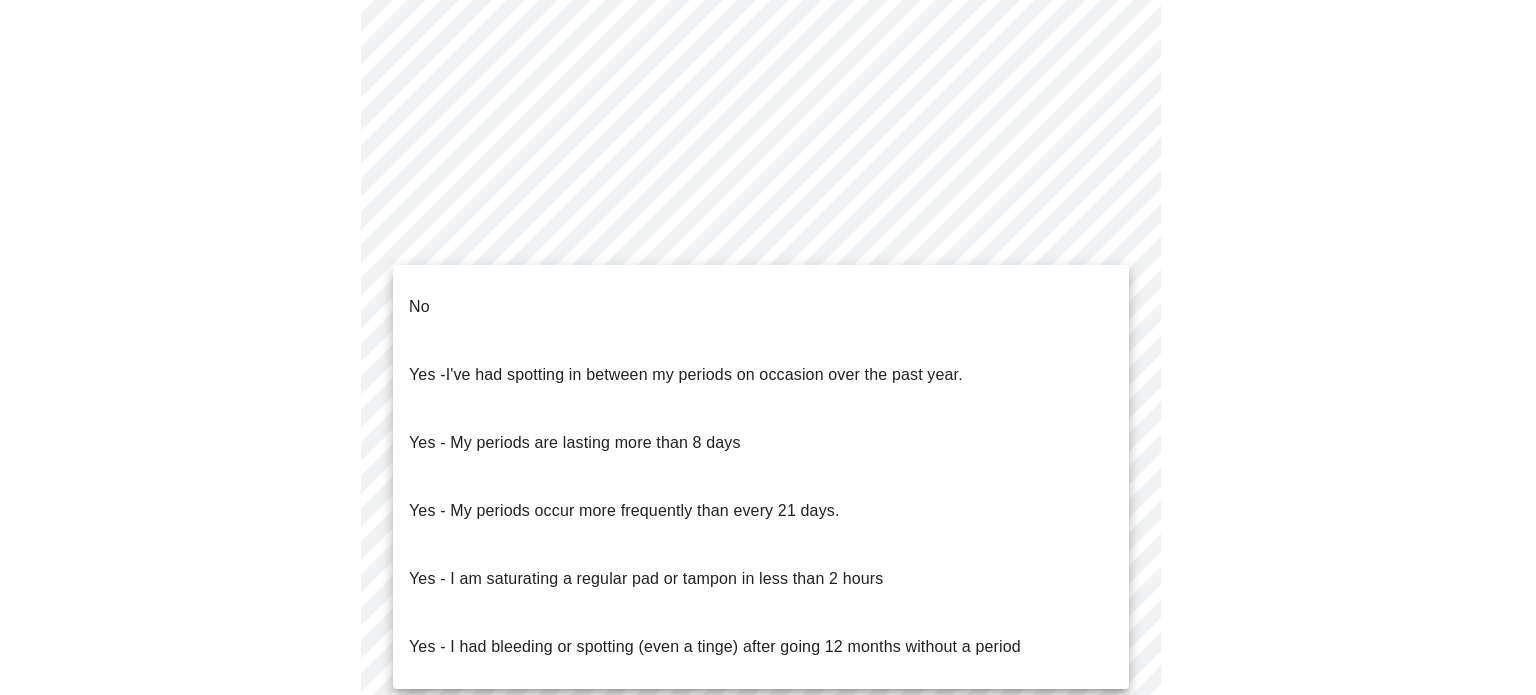 click on "I've had spotting in between my periods on occasion over the past year." at bounding box center (704, 374) 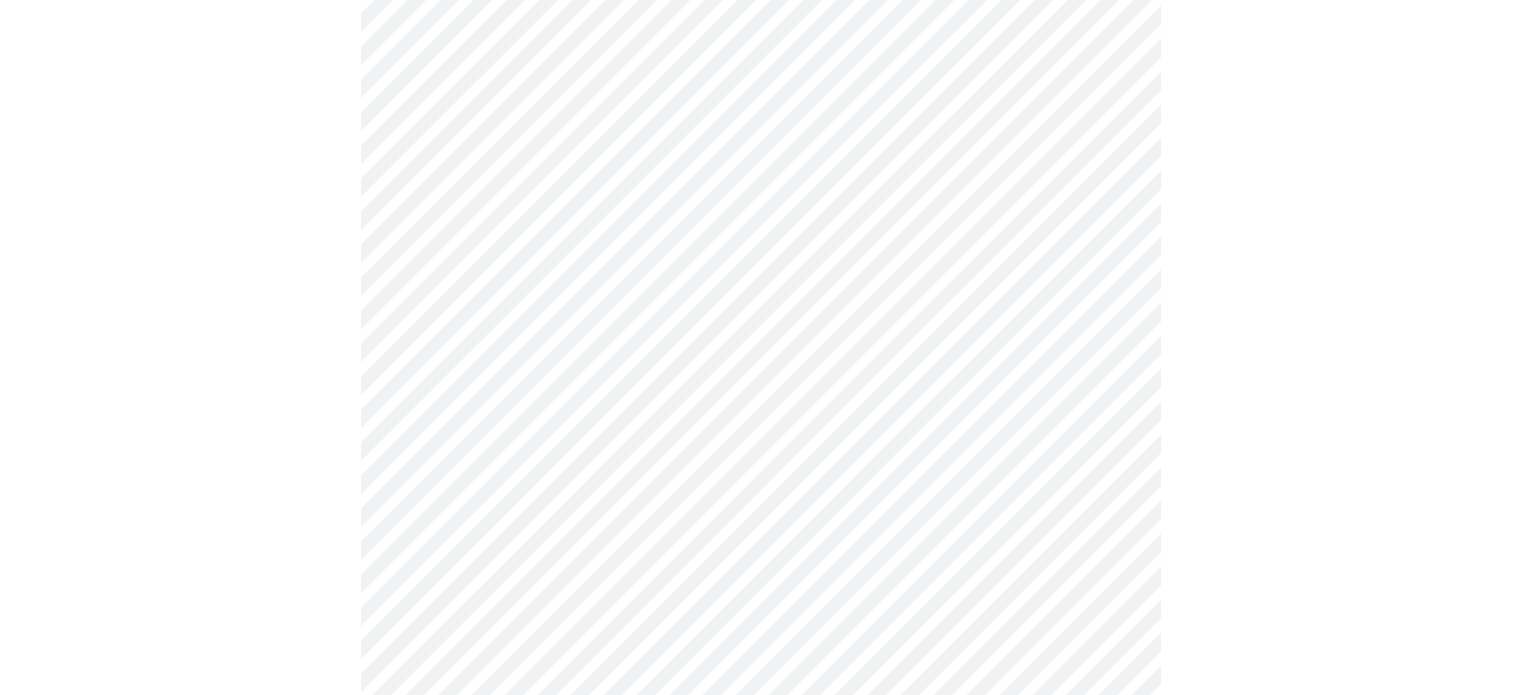 click on "MyMenopauseRx Appointments Messaging Labs 1 Uploads Medications Community Refer a Friend Hi [FIRST]   Intake Questions for [DAY], [MONTH] [DAY_NUM] [YEAR] @ [TIME]-[TIME] [TIMEZONE] 4  /  13 Settings Billing Invoices Log out" at bounding box center [760, 47] 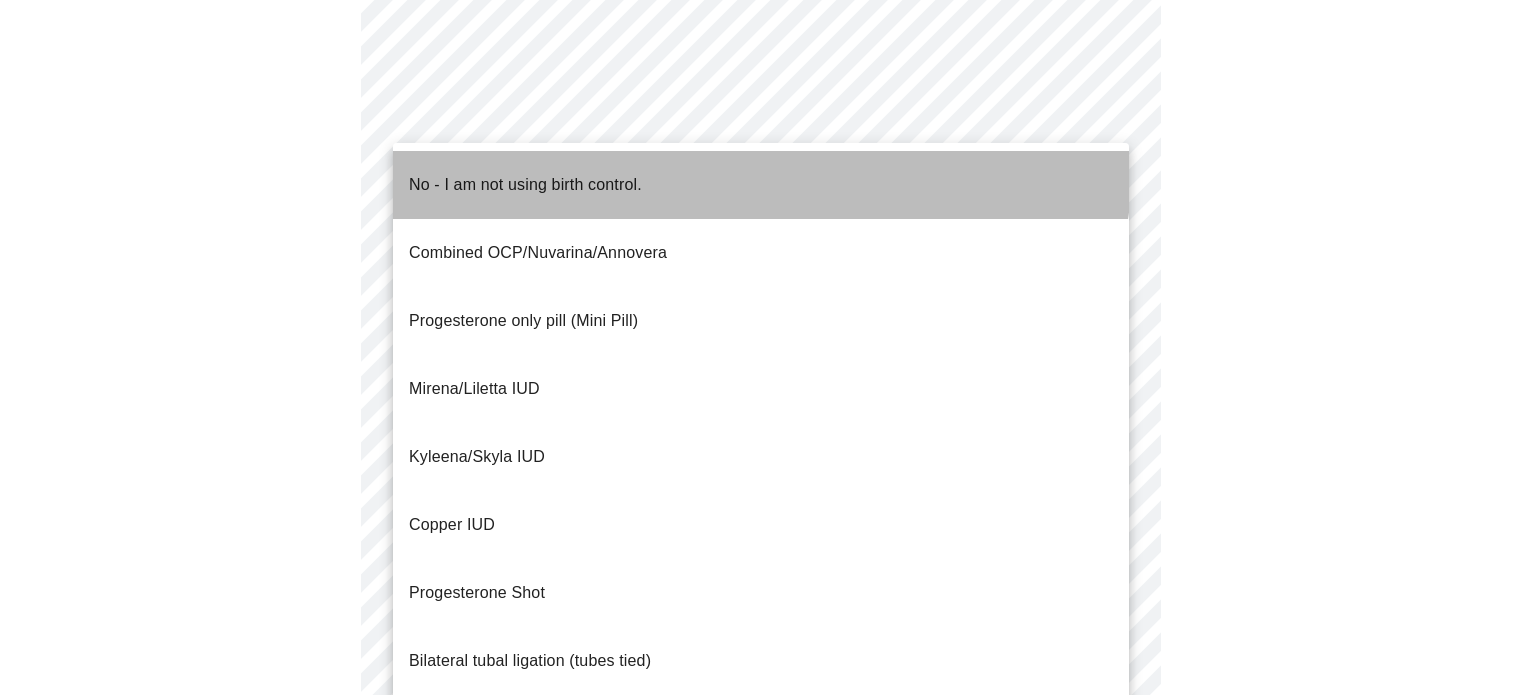 click on "No - I am not using birth control." at bounding box center [761, 185] 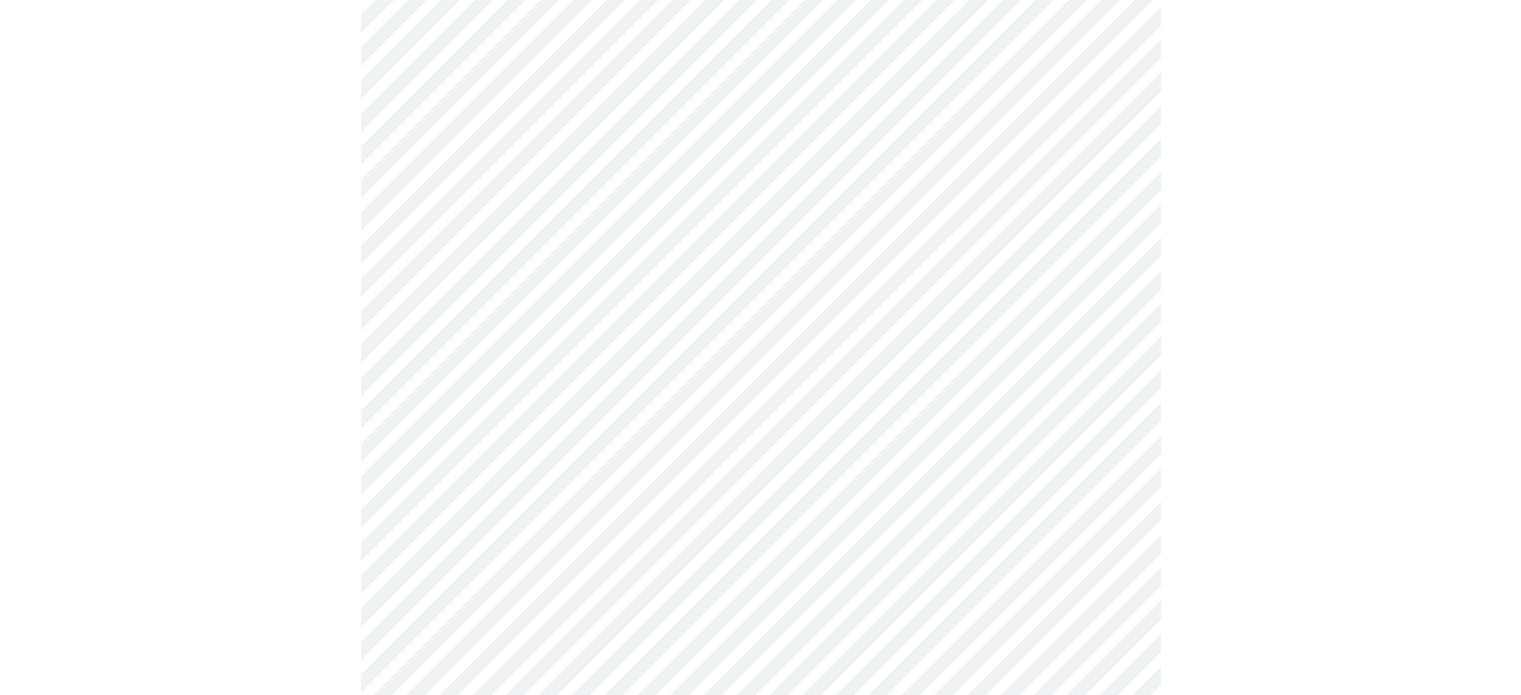 scroll, scrollTop: 1000, scrollLeft: 0, axis: vertical 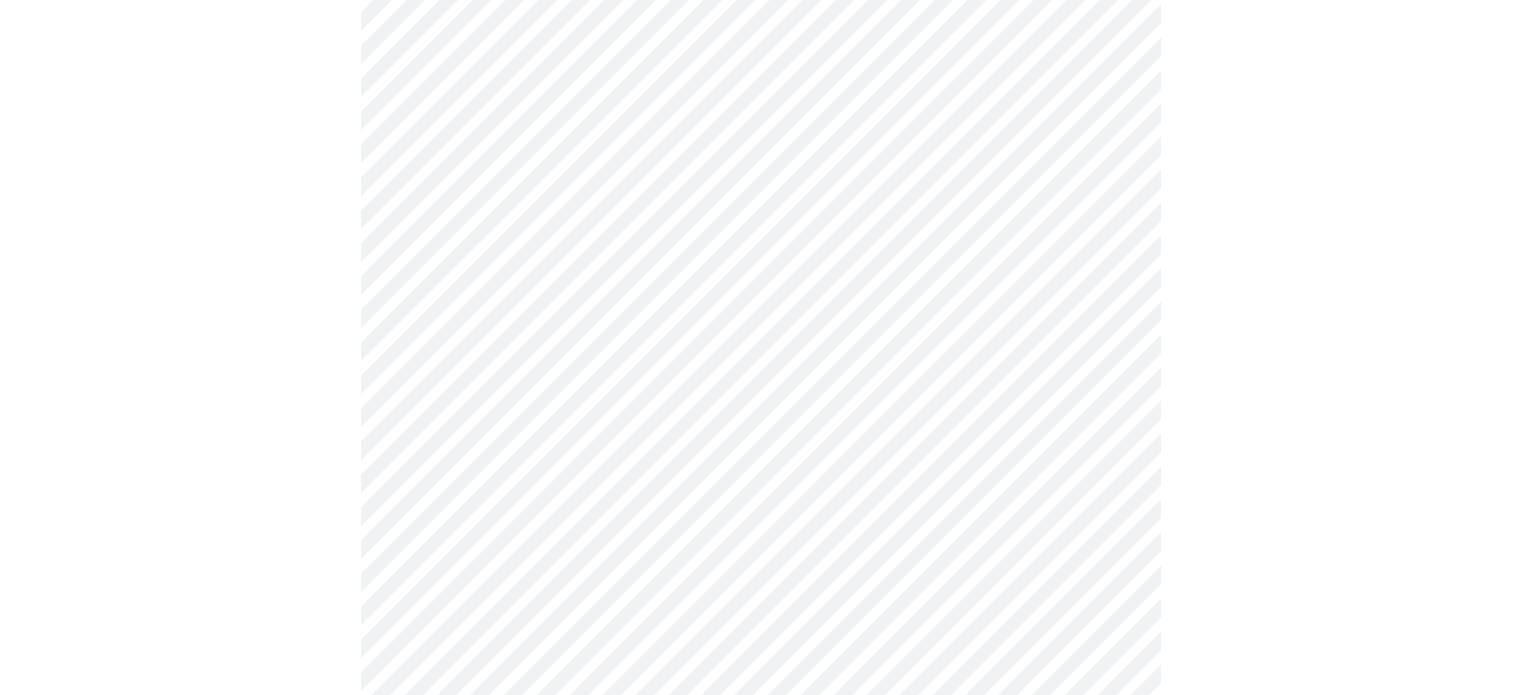 click on "MyMenopauseRx Appointments Messaging Labs 1 Uploads Medications Community Refer a Friend Hi [FIRST]   Intake Questions for [DAY], [MONTH] [DAY_NUM] [YEAR] @ [TIME]-[TIME] [TIMEZONE] 4  /  13 Settings Billing Invoices Log out" at bounding box center (760, -59) 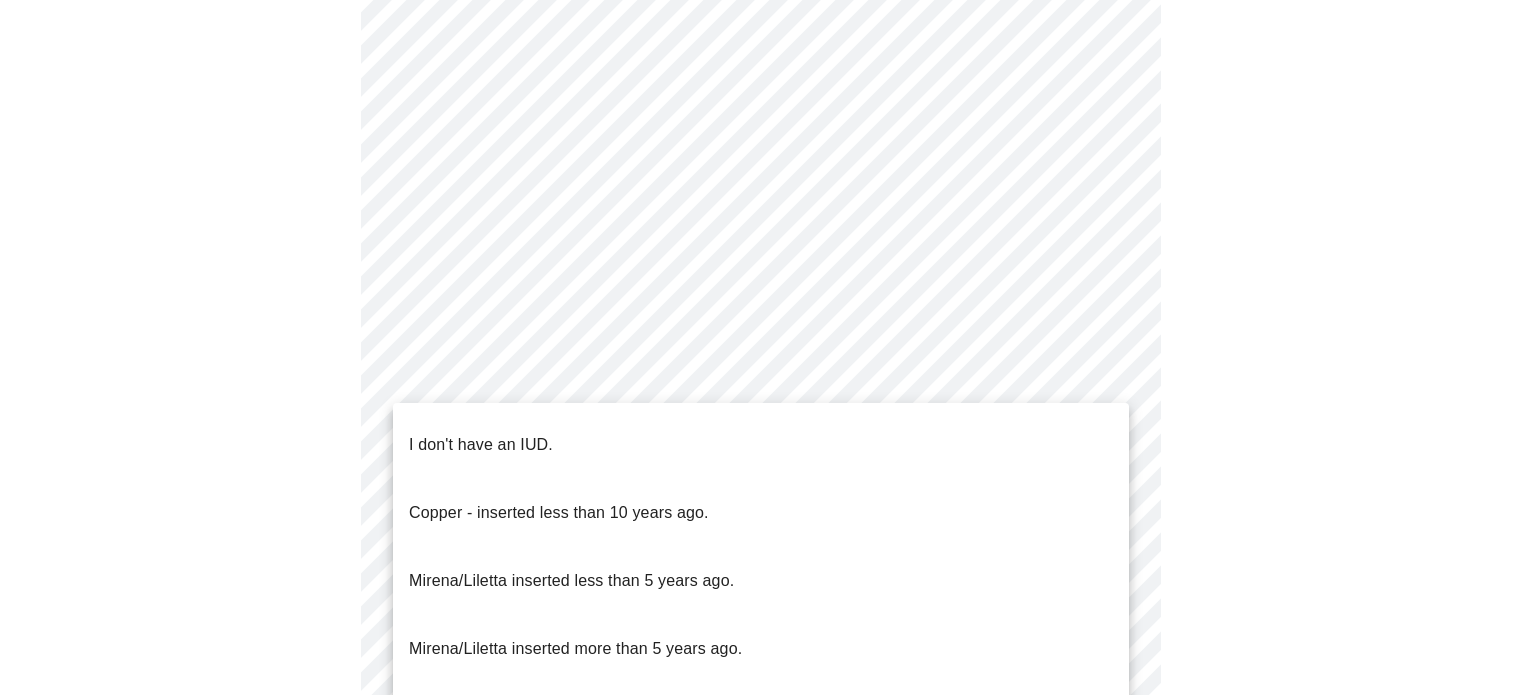 click on "I don't have an IUD." at bounding box center (761, 445) 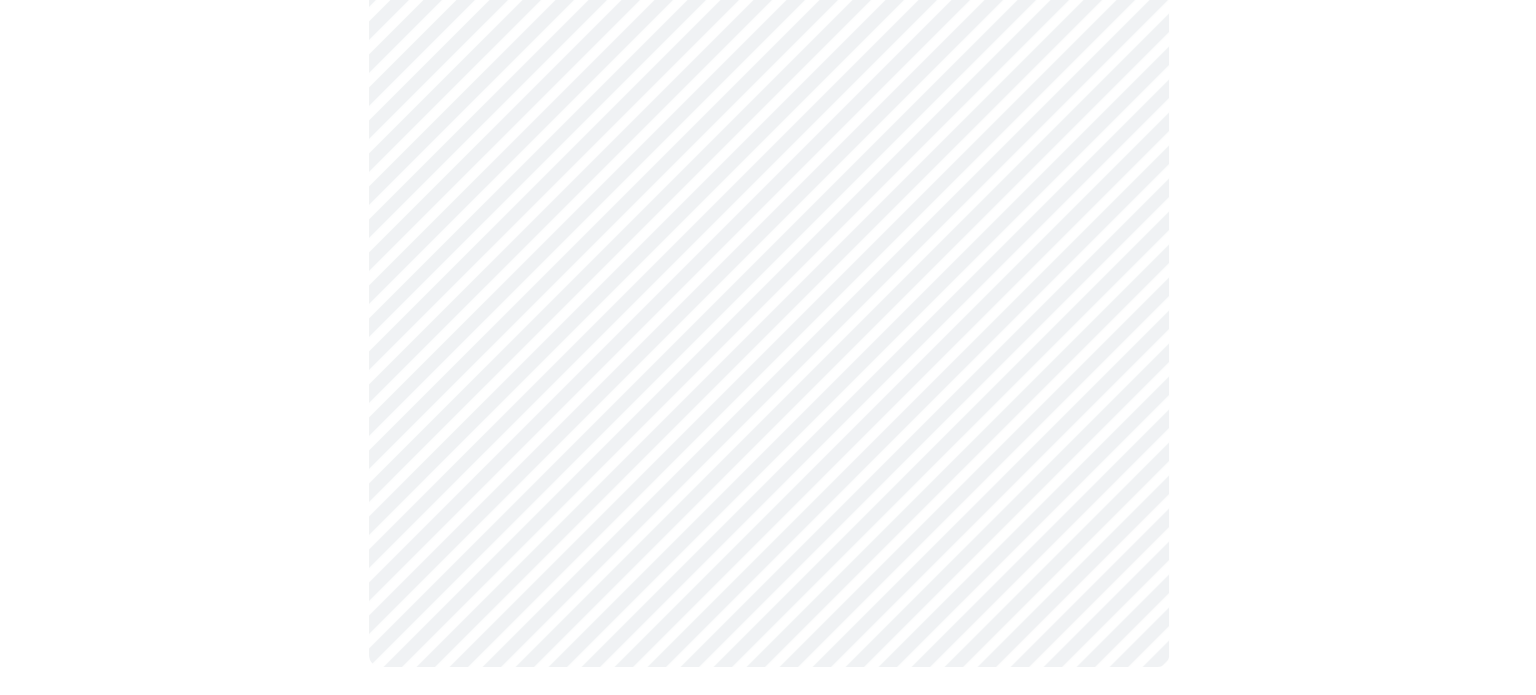 scroll, scrollTop: 1160, scrollLeft: 0, axis: vertical 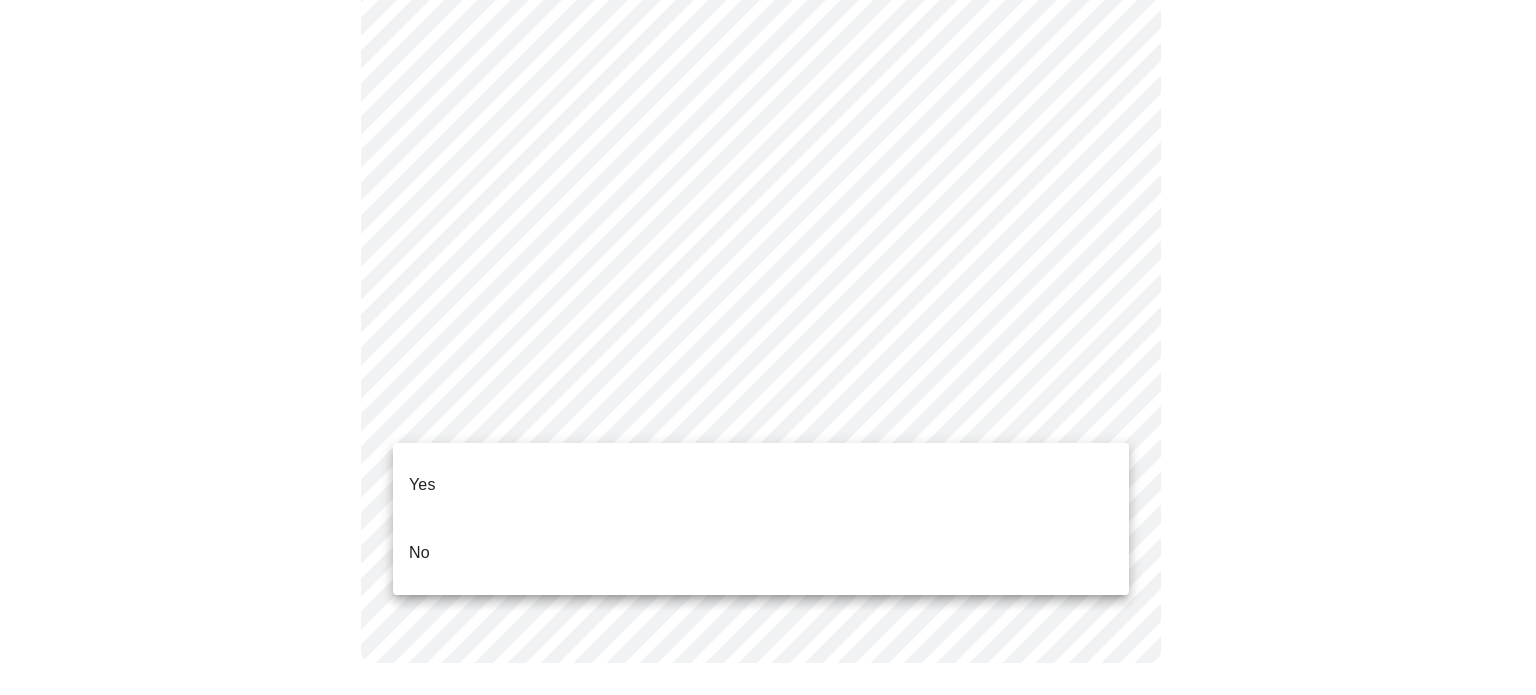 click on "MyMenopauseRx Appointments Messaging Labs 1 Uploads Medications Community Refer a Friend Hi [FIRST]   Intake Questions for [DAY], [MONTH] [DAY_NUM] [YEAR] @ [TIME]-[TIME] [TIMEZONE] 4  /  13 Settings Billing Invoices Log out Yes
No" at bounding box center (768, -225) 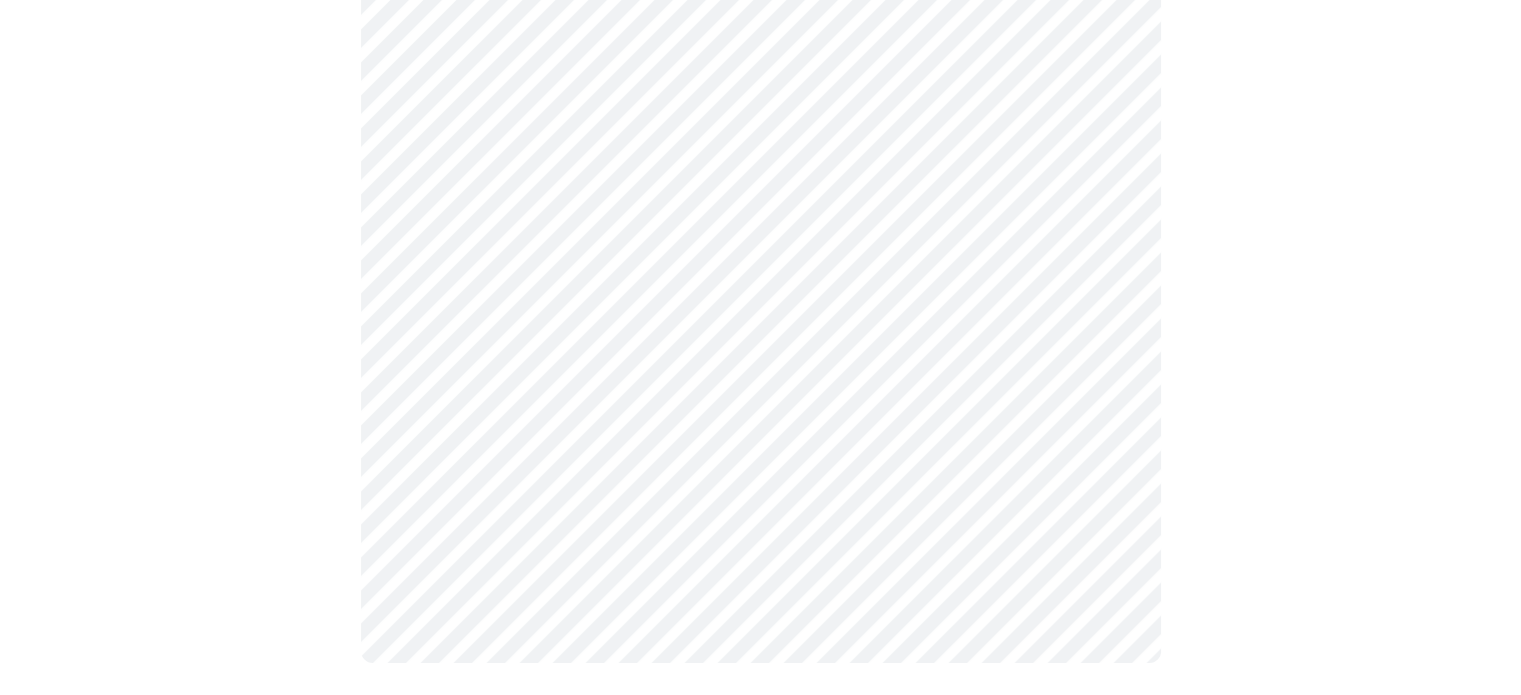 scroll, scrollTop: 0, scrollLeft: 0, axis: both 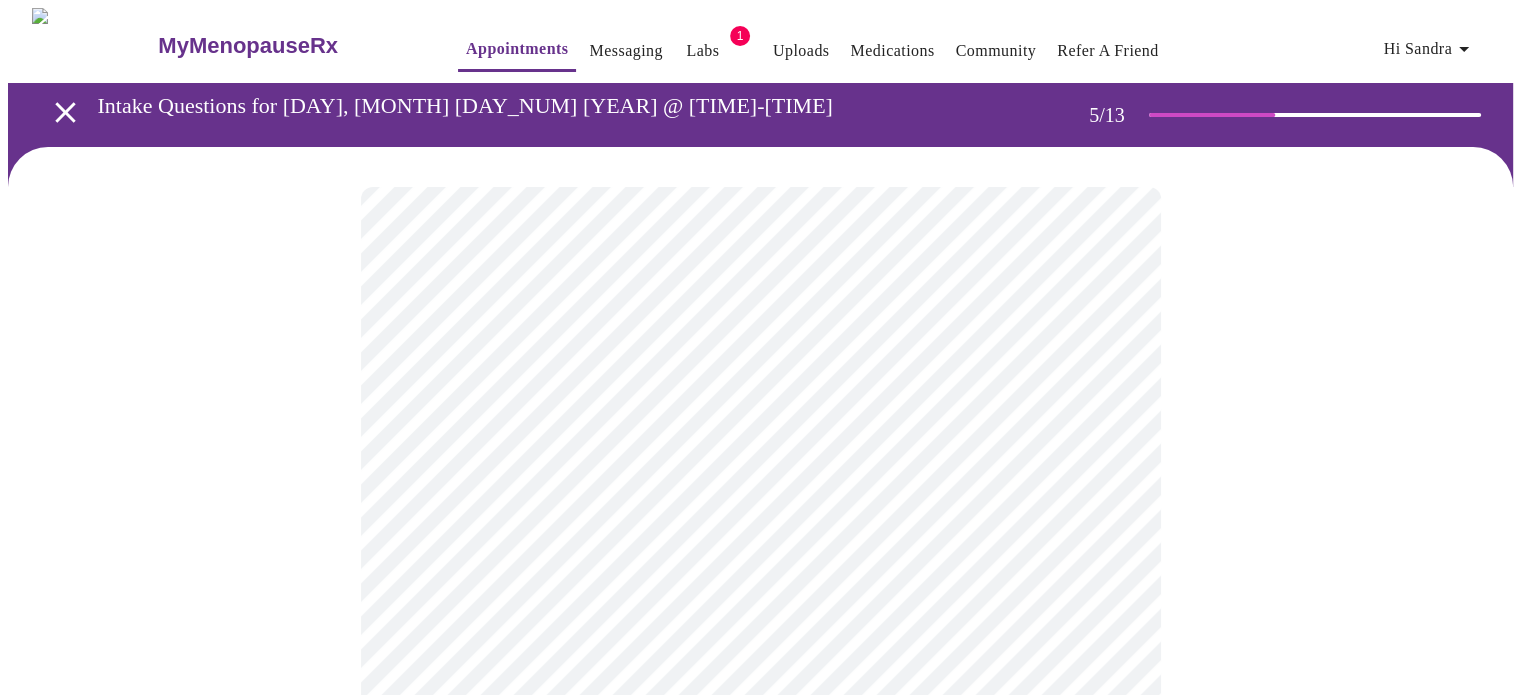 click on "MyMenopauseRx Appointments Messaging Labs 1 Uploads Medications Community Refer a Friend Hi [FIRST]   Intake Questions for [DAY], [MONTH] [DAY_NUM] [YEAR] @ [TIME]-[TIME] [TIMEZONE] 5  /  13 Settings Billing Invoices Log out" at bounding box center (760, 654) 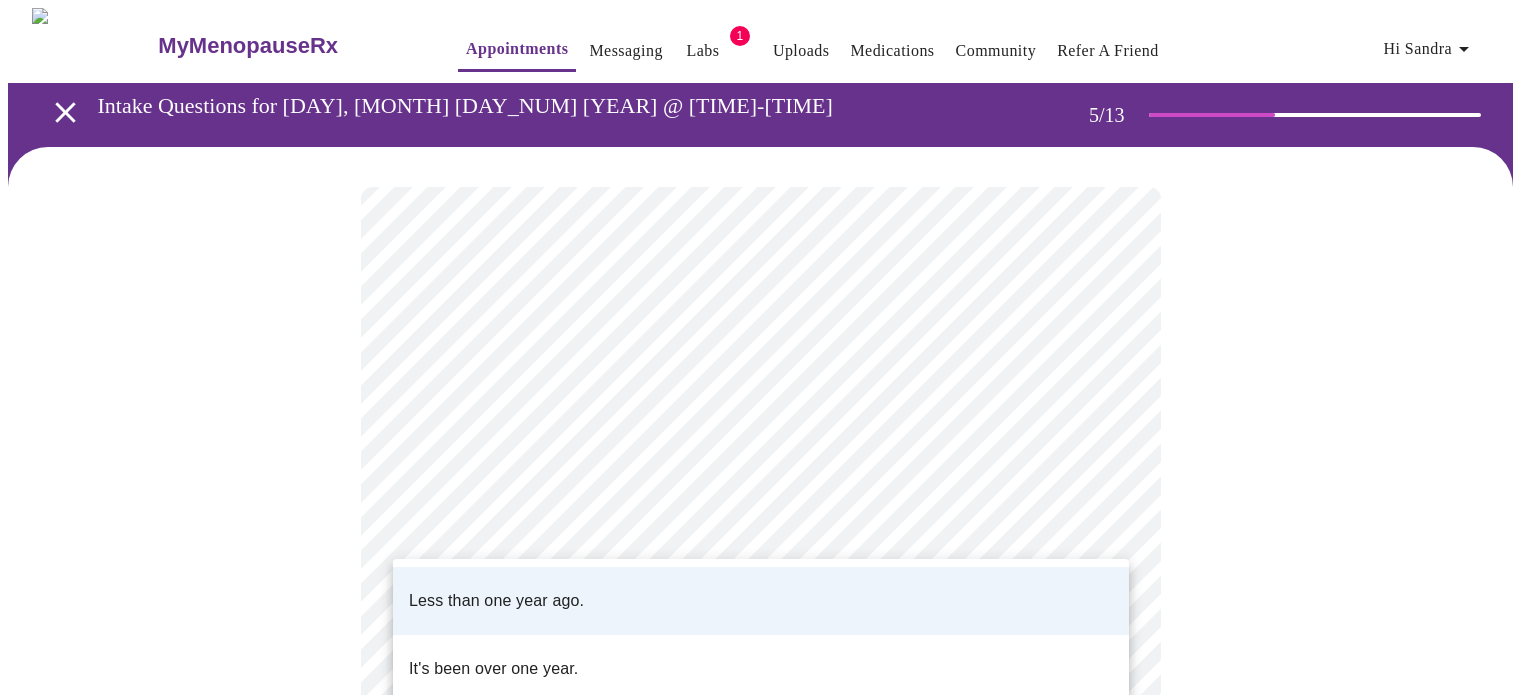 click on "Less than one year ago." at bounding box center [761, 601] 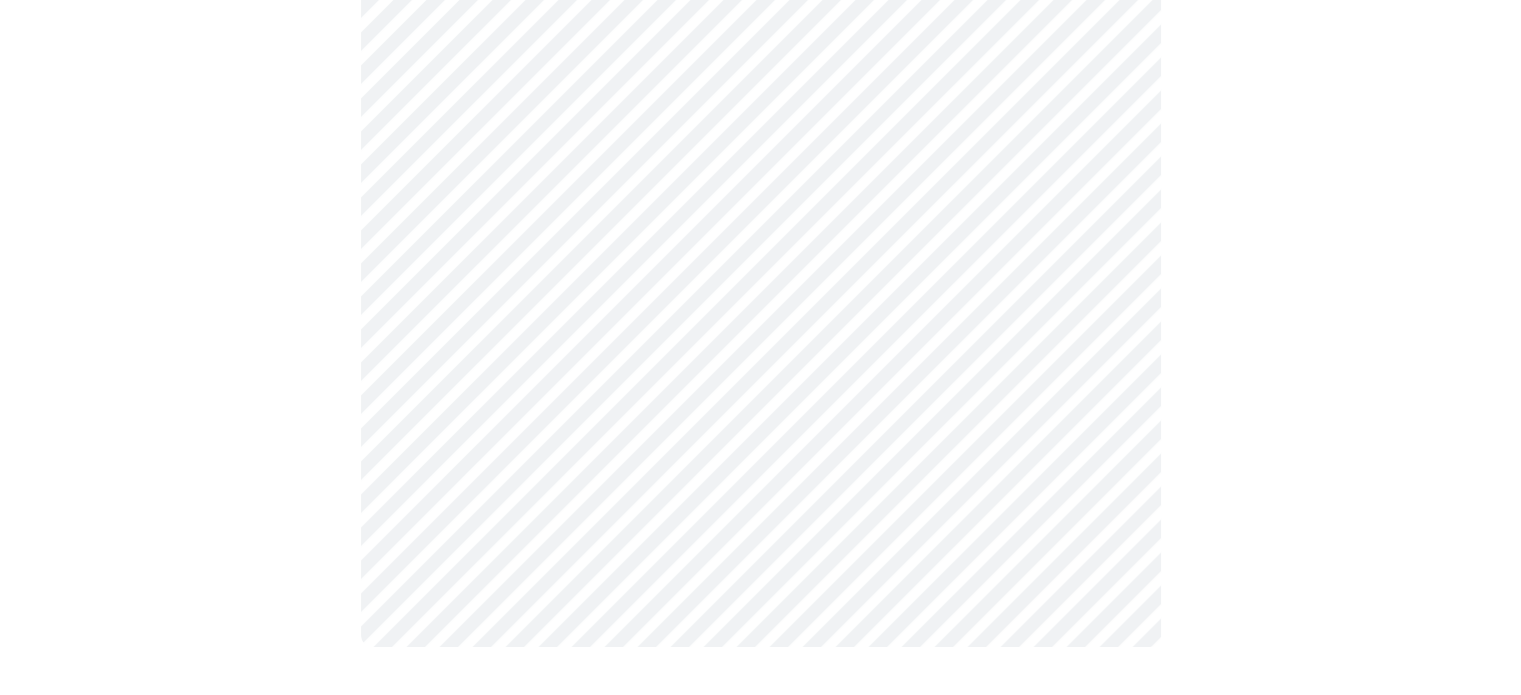 scroll, scrollTop: 0, scrollLeft: 0, axis: both 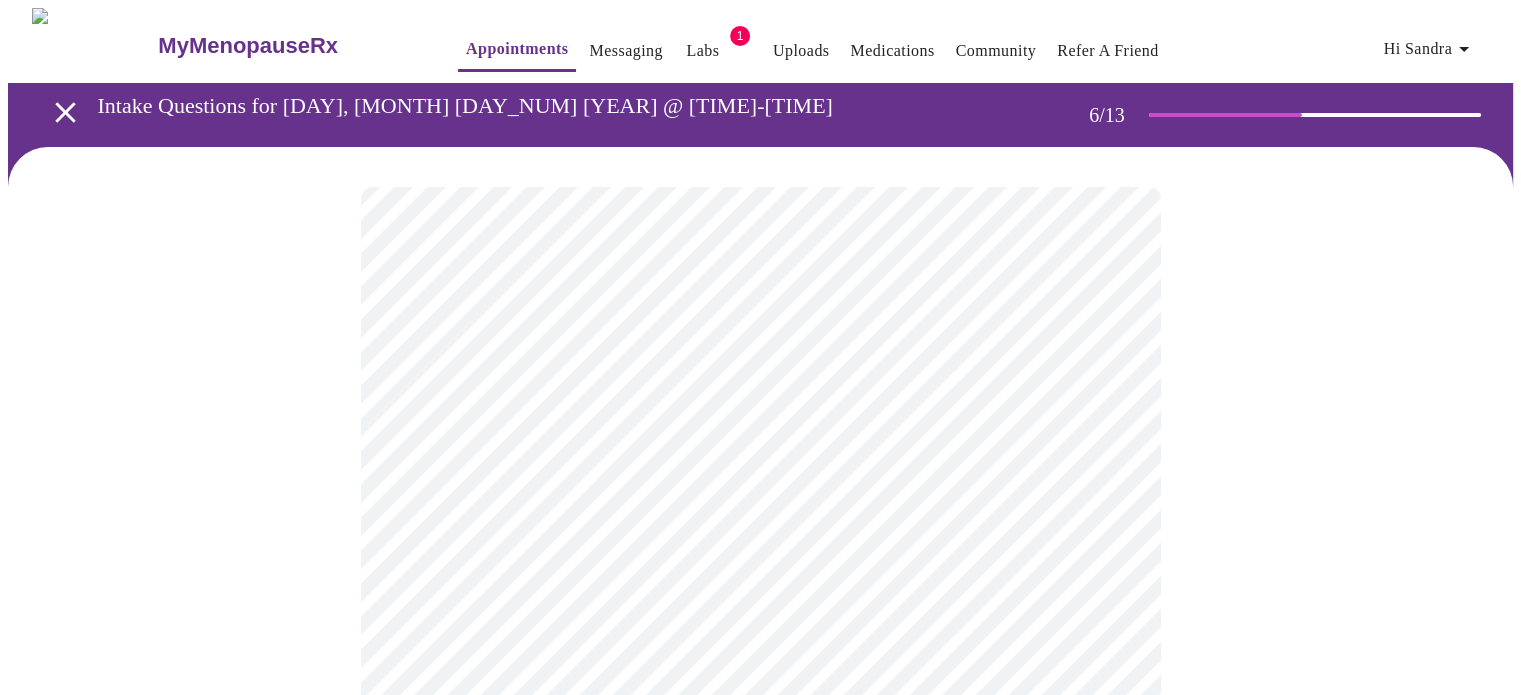 click at bounding box center [760, 605] 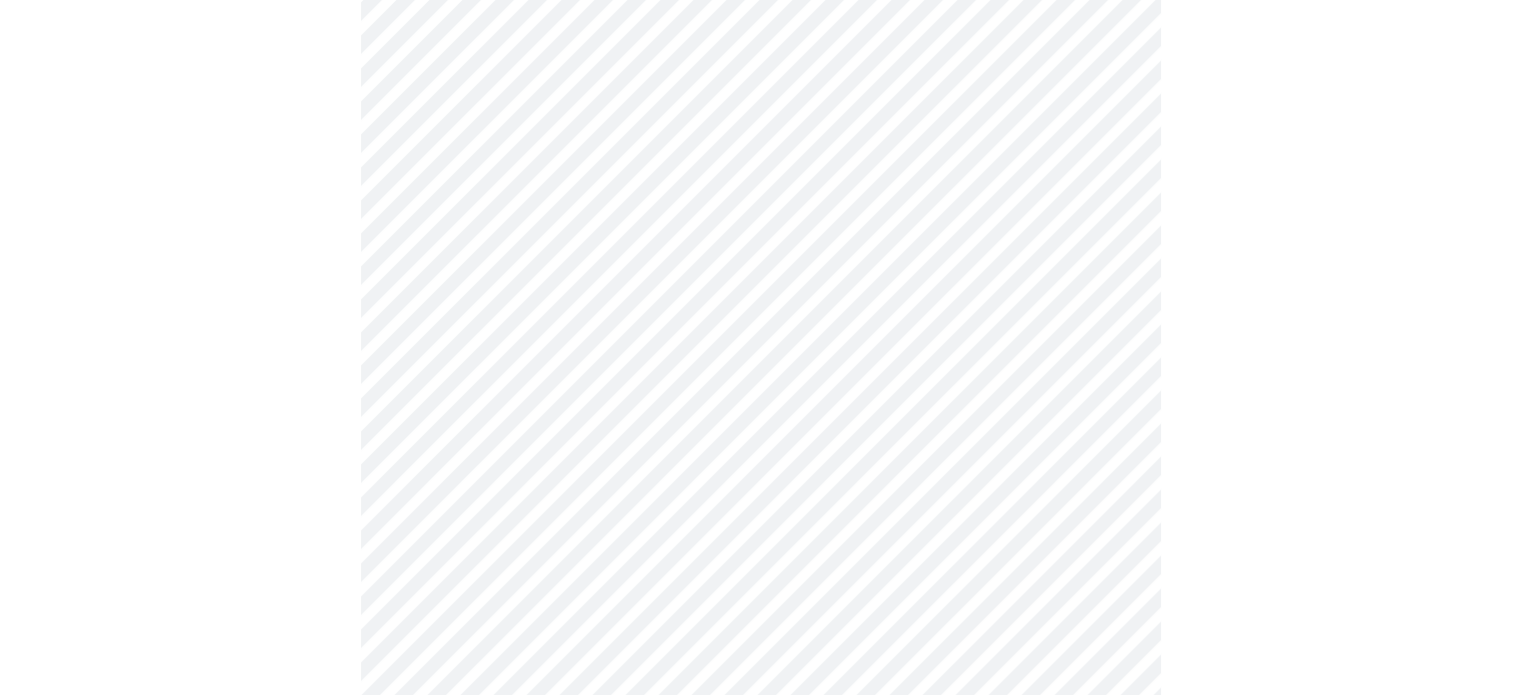 scroll, scrollTop: 5400, scrollLeft: 0, axis: vertical 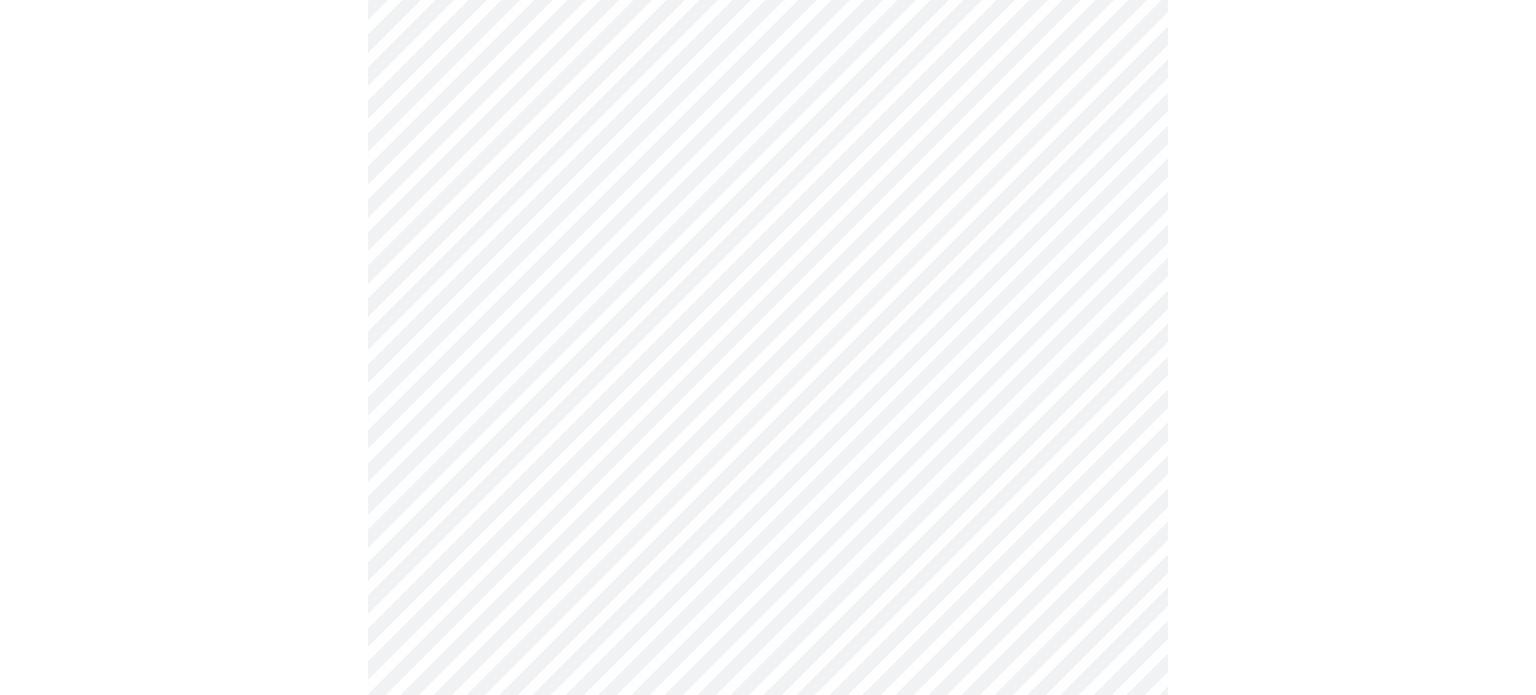 click on "MyMenopauseRx Appointments Messaging Labs 1 Uploads Medications Community Refer a Friend Hi [FIRST]   Intake Questions for [DAY], [MONTH] [DAY_NUM] [YEAR] @ [TIME]-[TIME] [TIMEZONE] 7  /  13 Settings Billing Invoices Log out" at bounding box center (768, -2214) 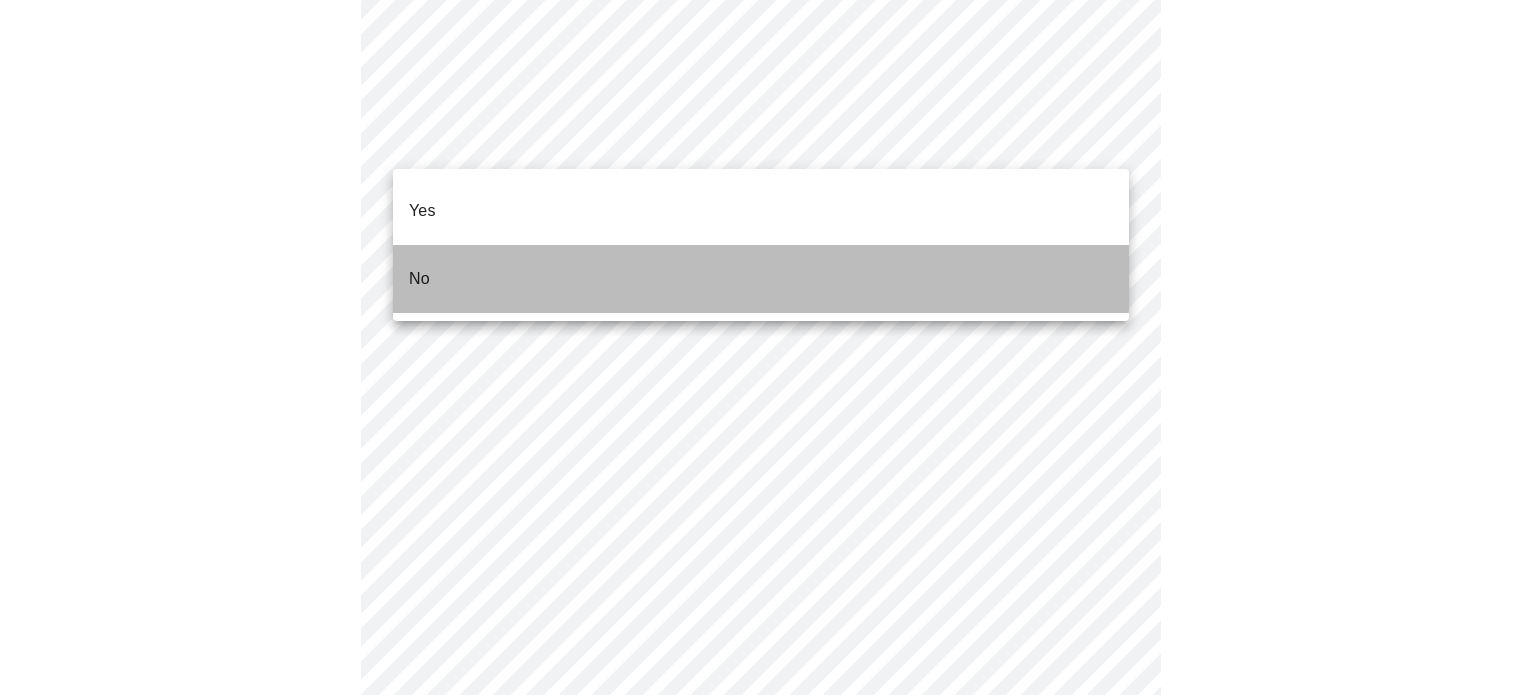 click on "No" at bounding box center (761, 279) 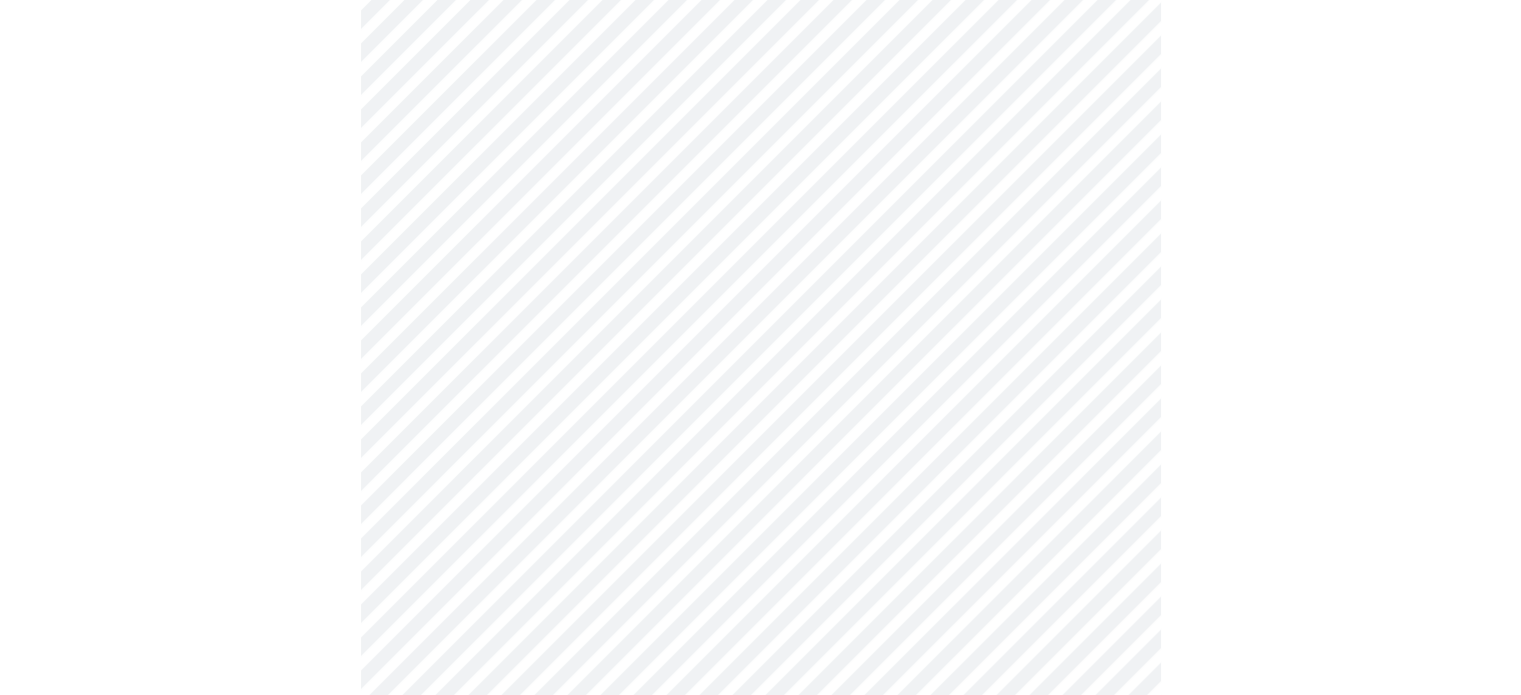 scroll, scrollTop: 1244, scrollLeft: 0, axis: vertical 